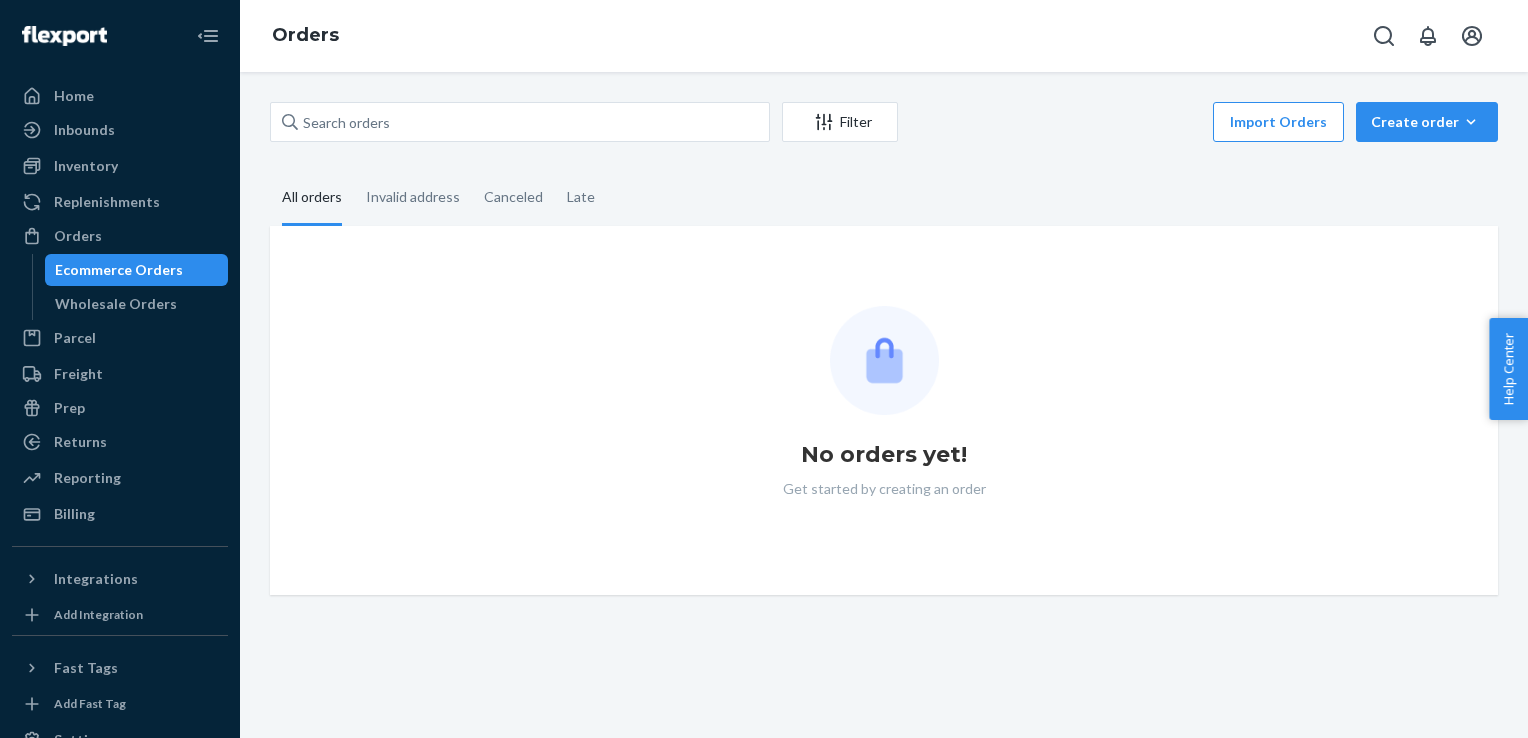 scroll, scrollTop: 0, scrollLeft: 0, axis: both 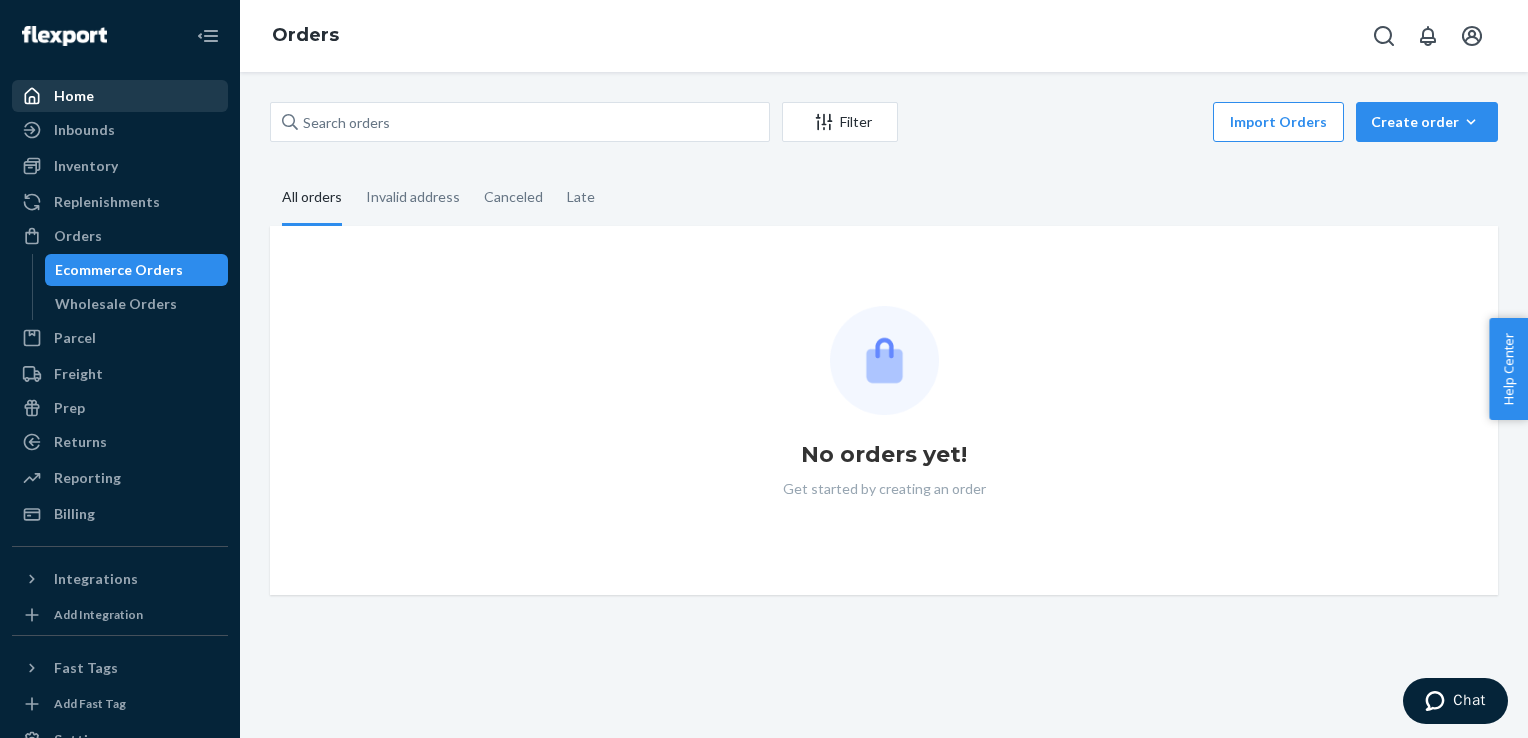 click on "Home" at bounding box center [120, 96] 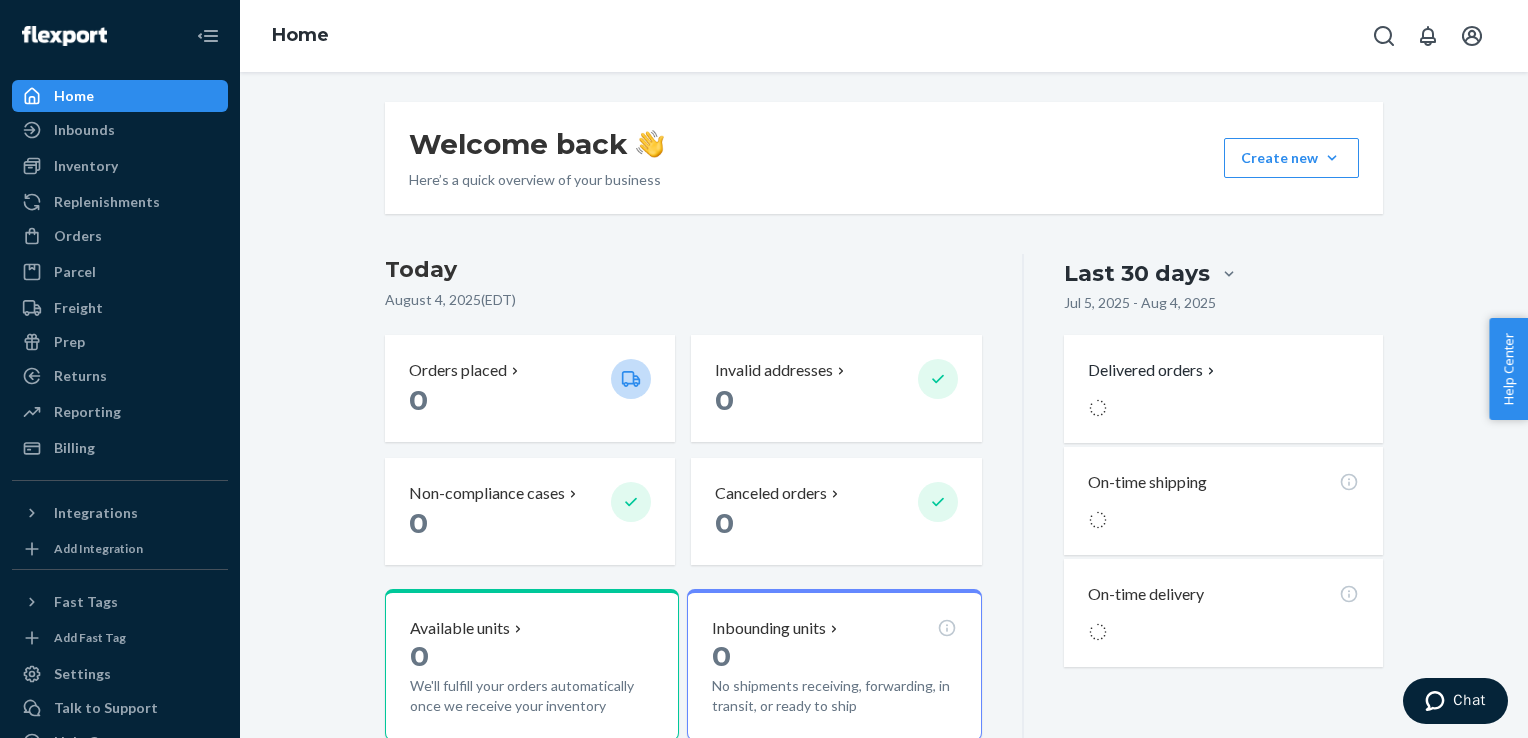 drag, startPoint x: 822, startPoint y: 296, endPoint x: 806, endPoint y: 299, distance: 16.27882 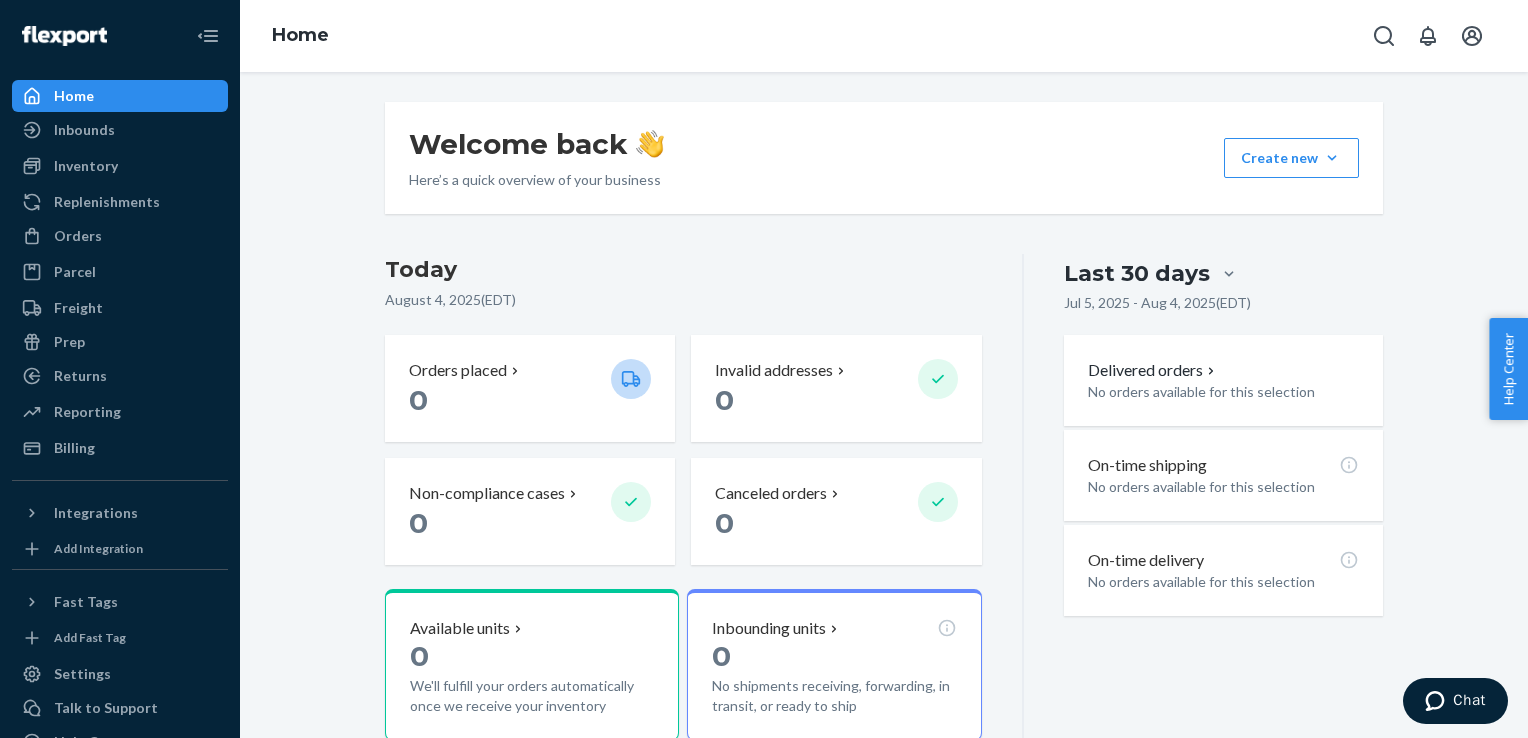 click on "[DATE]  ( EDT )" at bounding box center [683, 300] 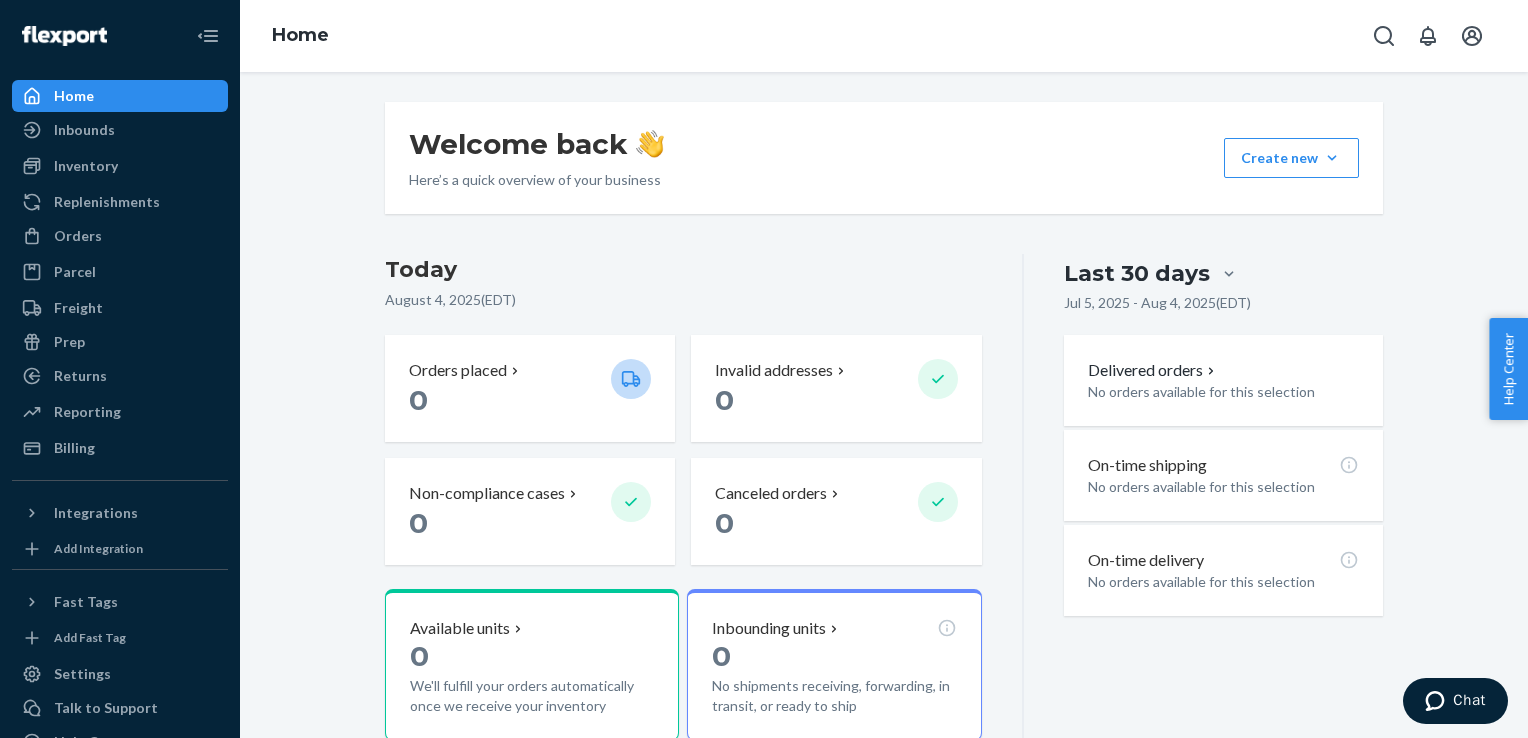 drag, startPoint x: 700, startPoint y: 297, endPoint x: 677, endPoint y: 293, distance: 23.345236 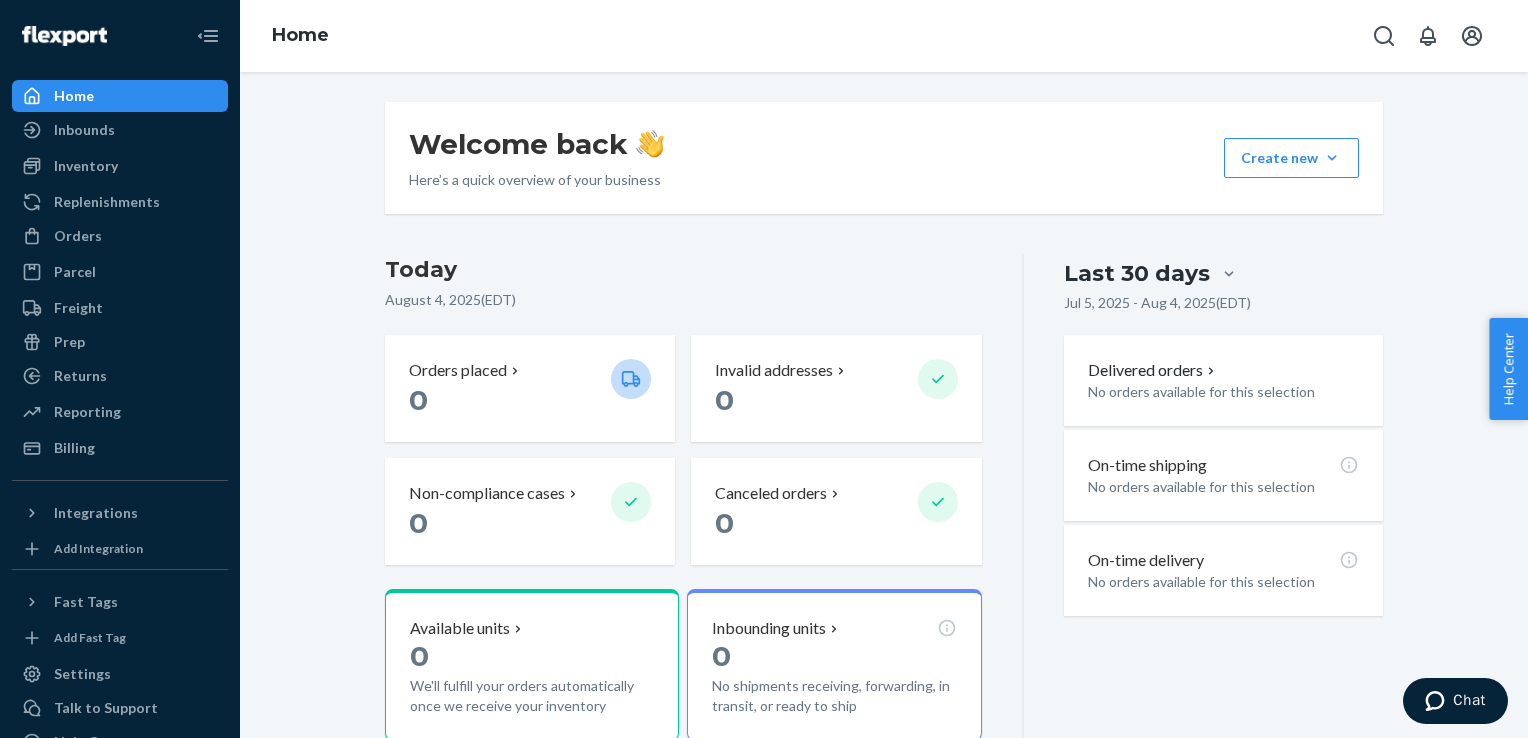 drag, startPoint x: 677, startPoint y: 293, endPoint x: 666, endPoint y: 290, distance: 11.401754 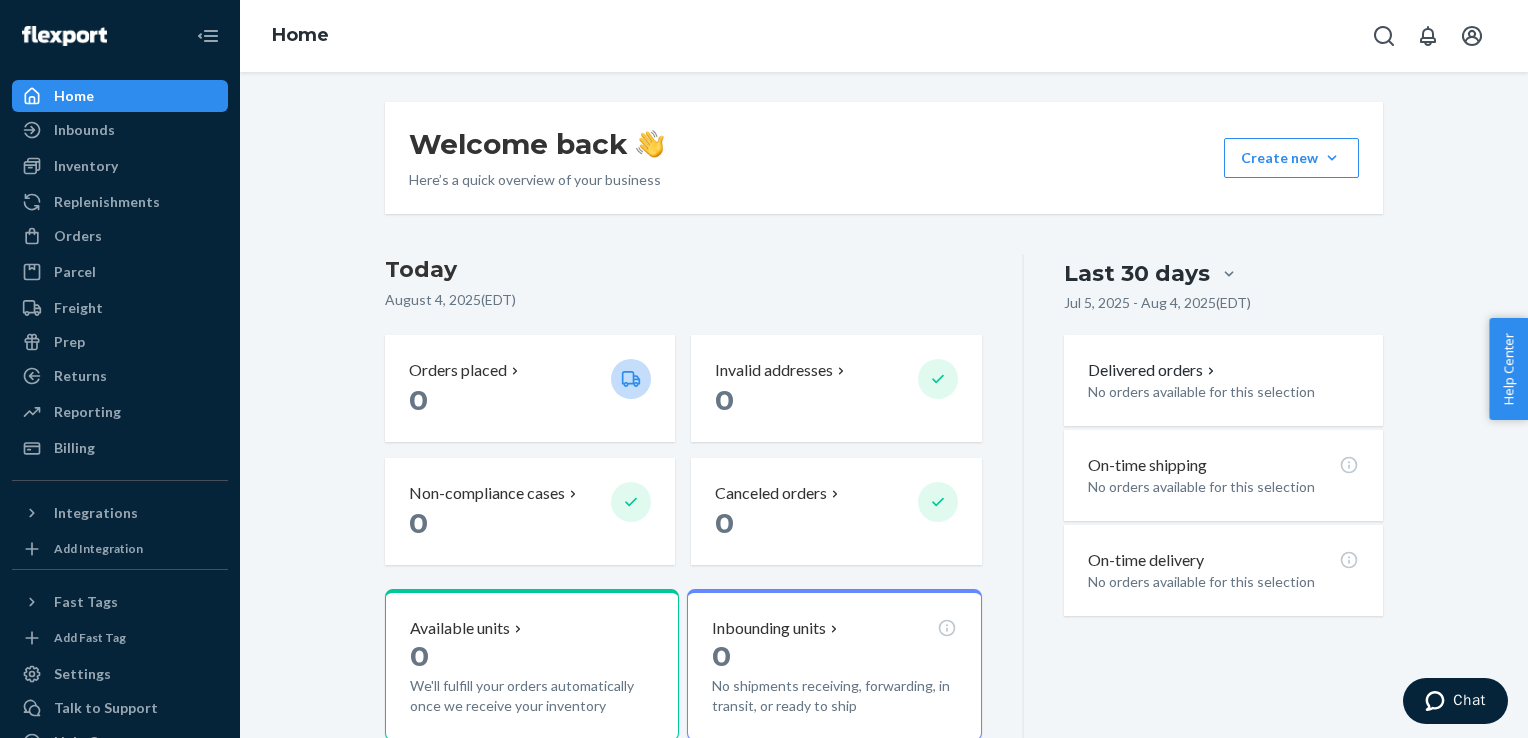 click on "Today" at bounding box center [683, 270] 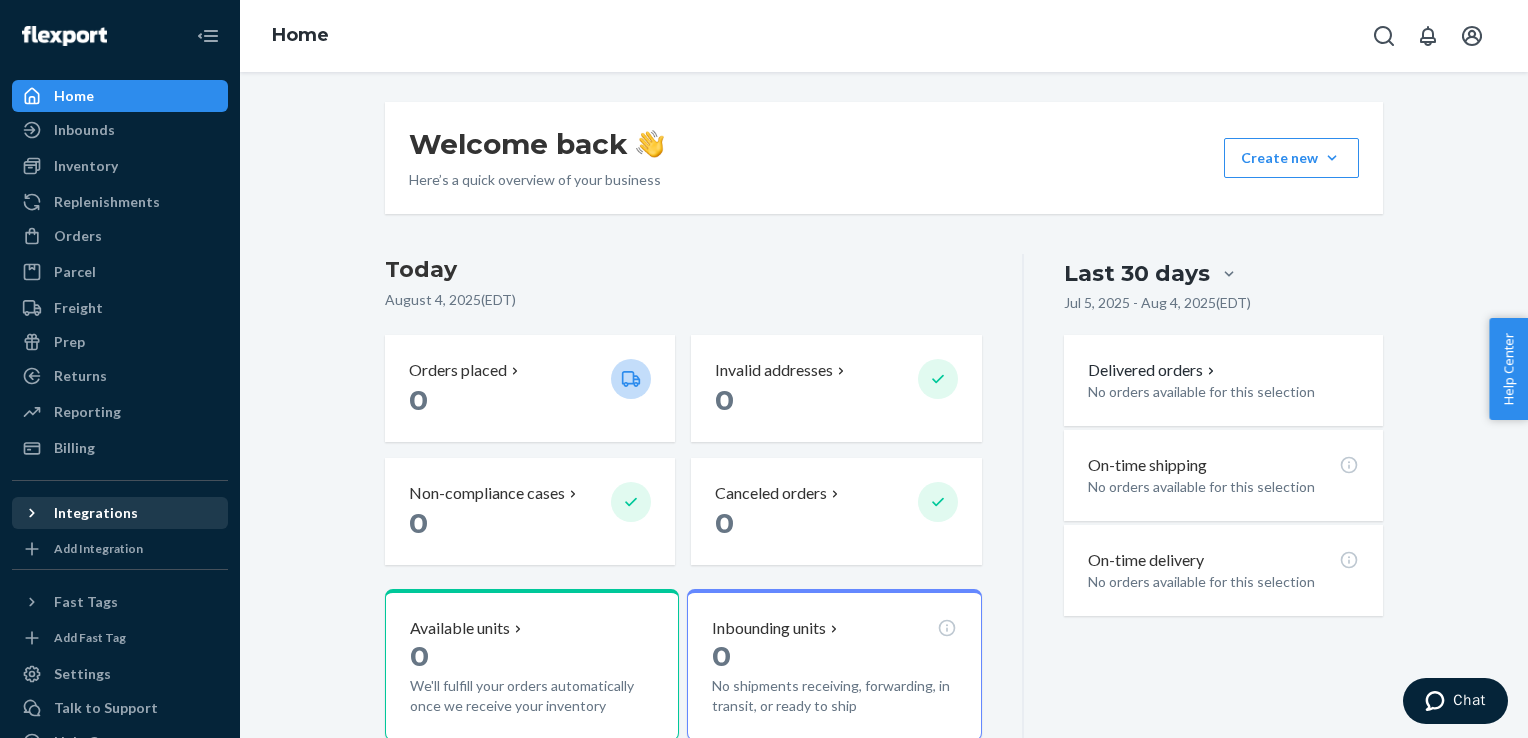 click on "Integrations" at bounding box center (120, 513) 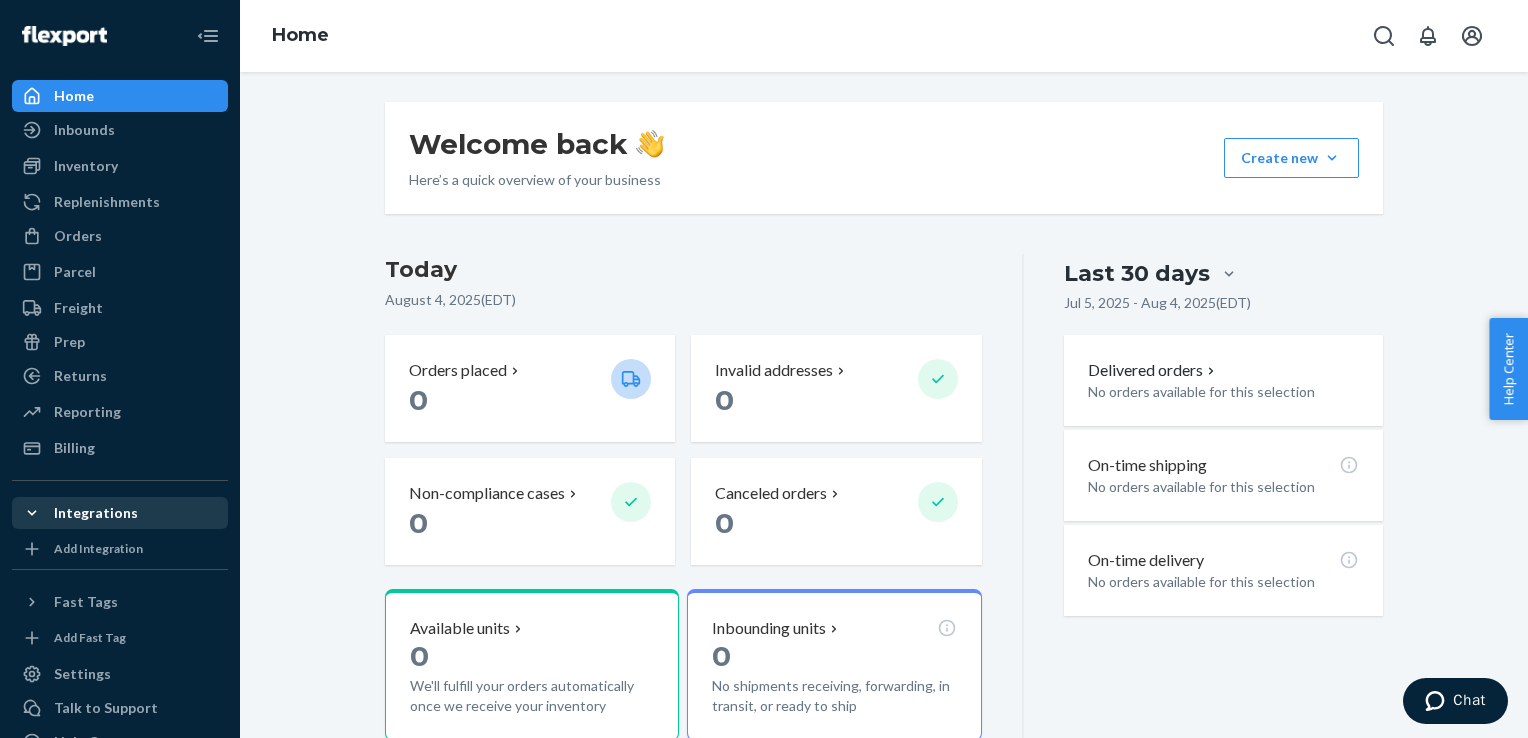 click on "Integrations" at bounding box center [96, 513] 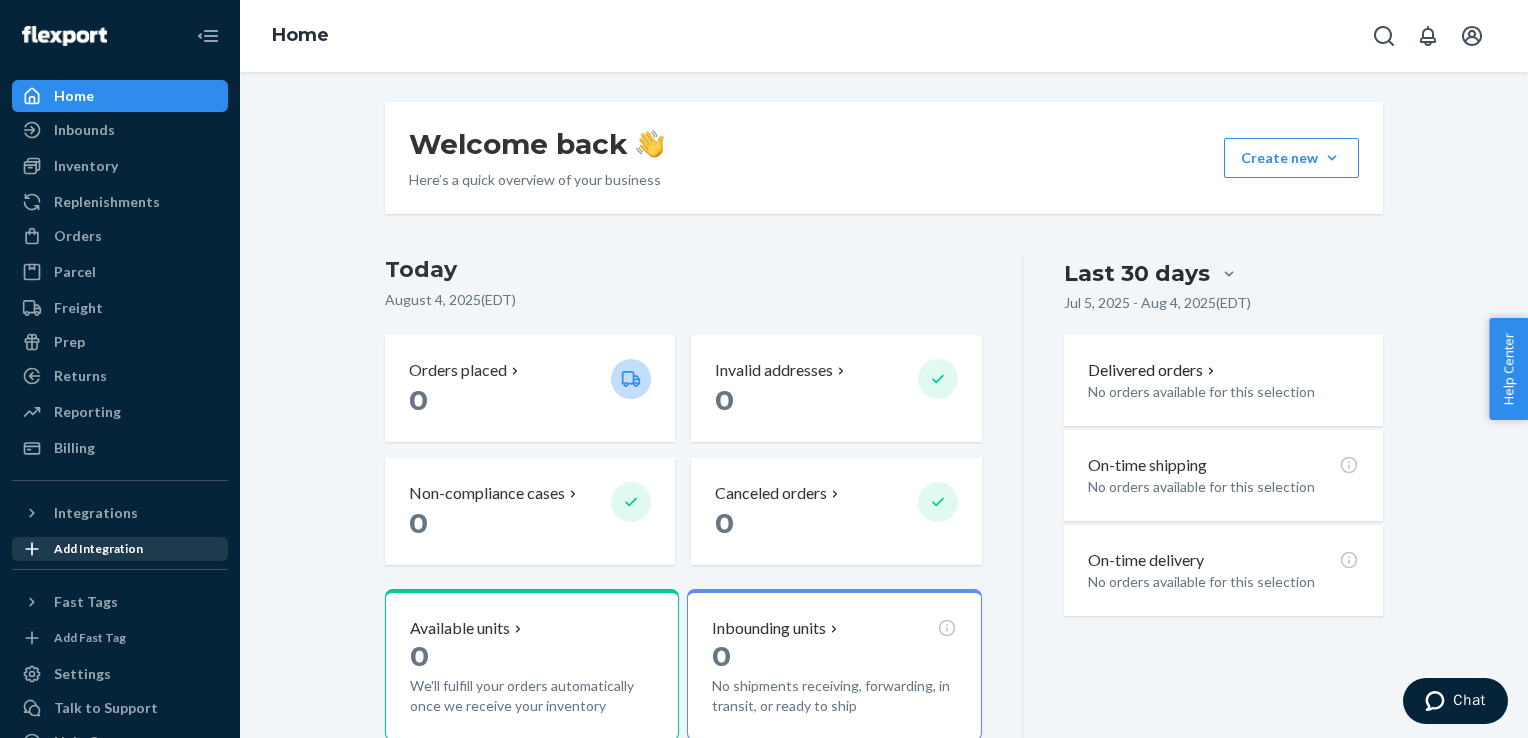 click on "Add Integration" at bounding box center (98, 548) 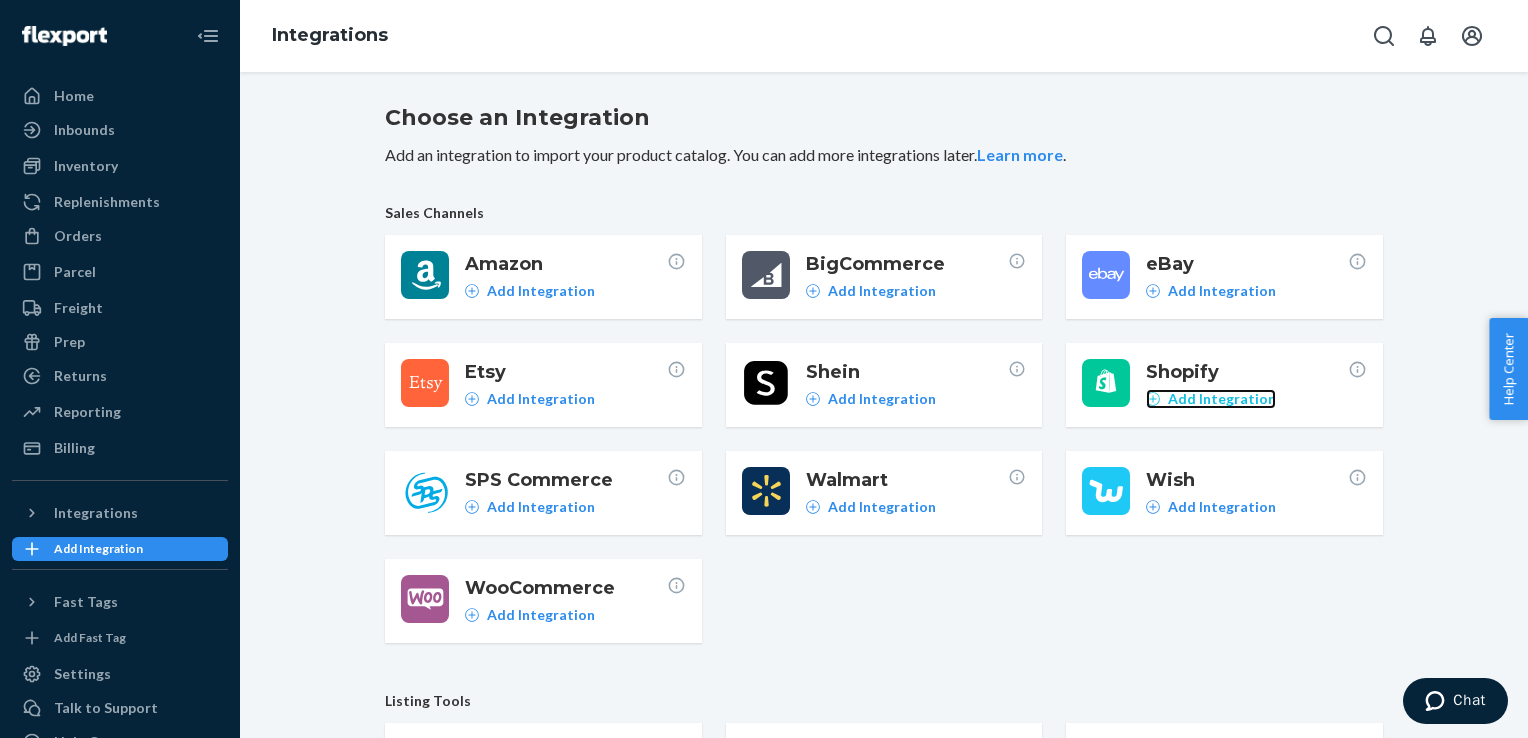 click on "Add Integration" at bounding box center (1222, 399) 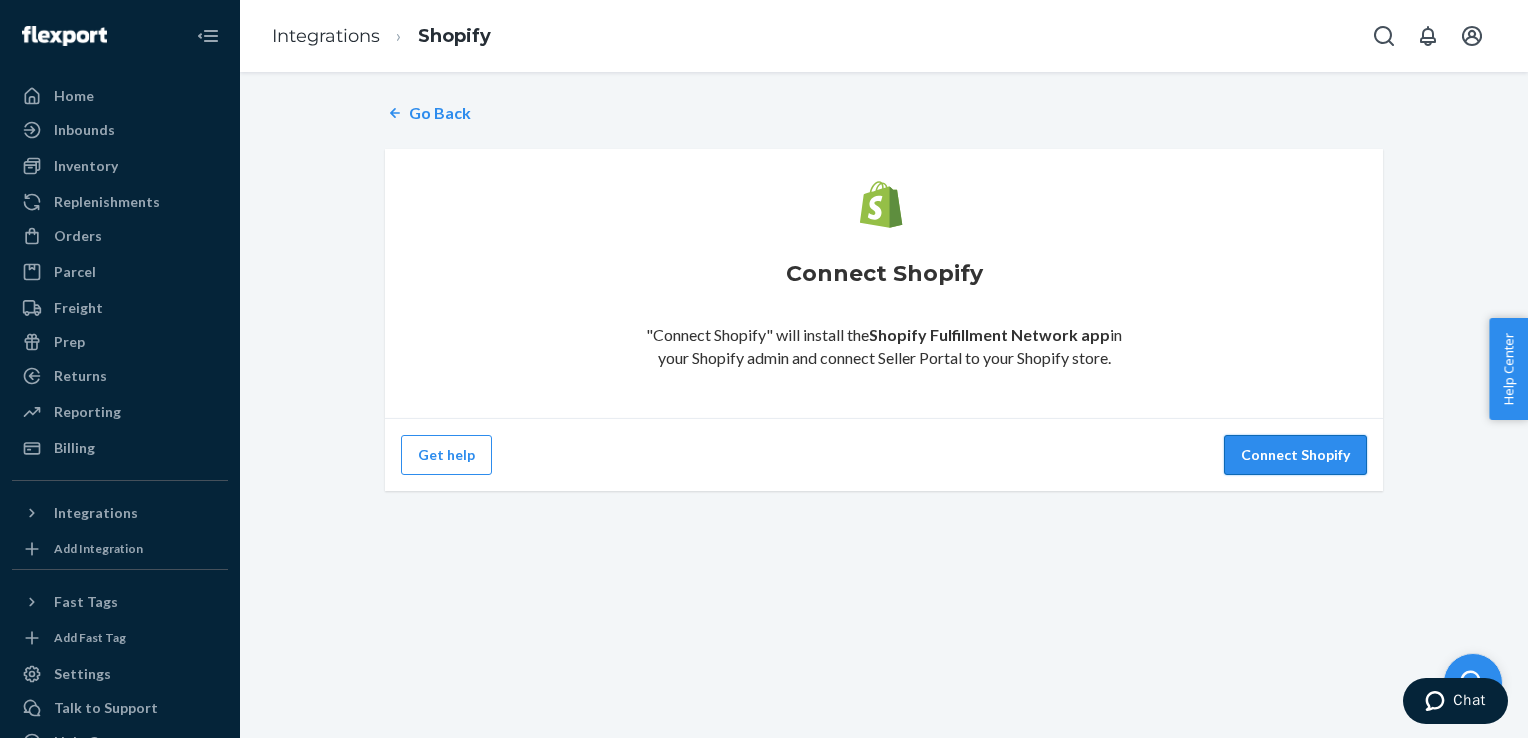 click on "Connect Shopify" at bounding box center (1295, 455) 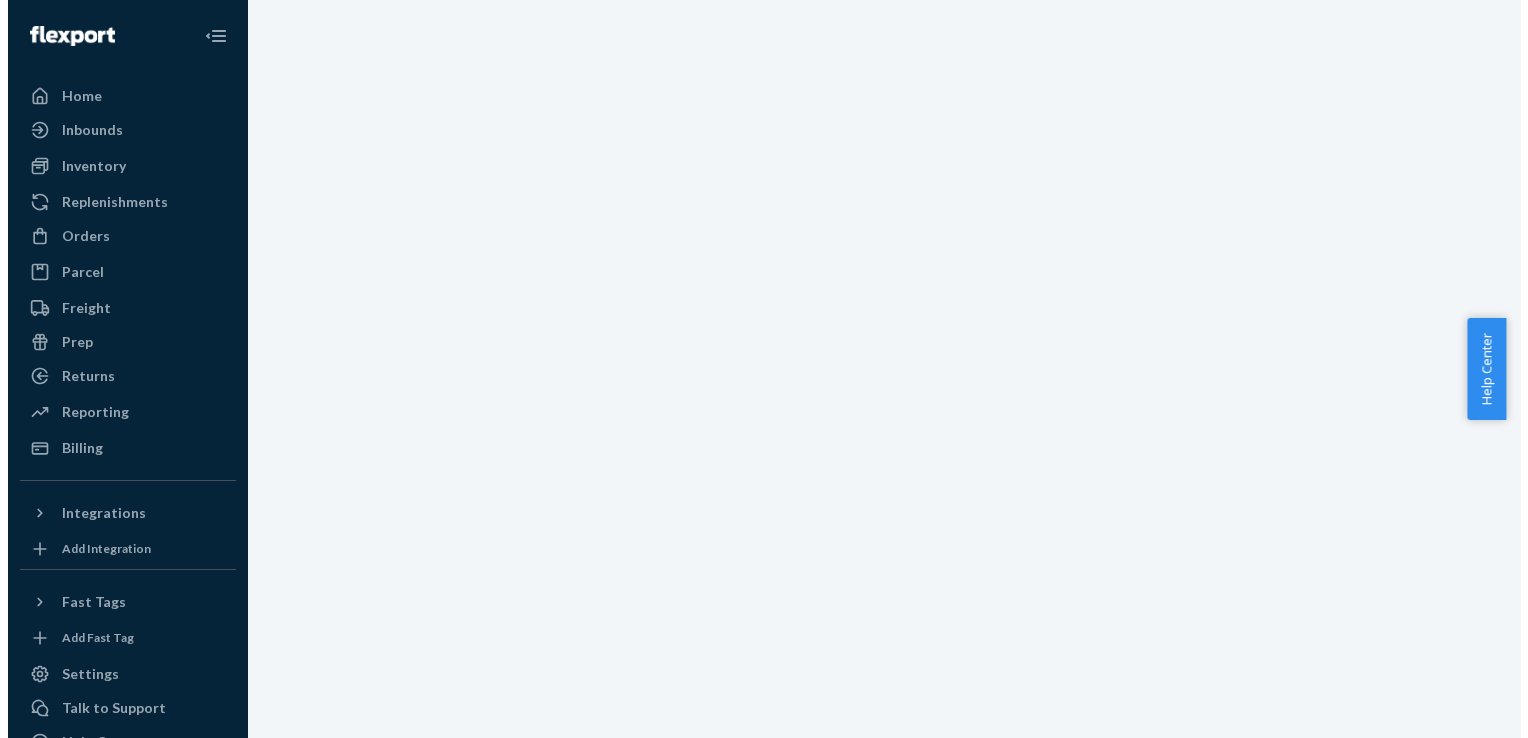 scroll, scrollTop: 0, scrollLeft: 0, axis: both 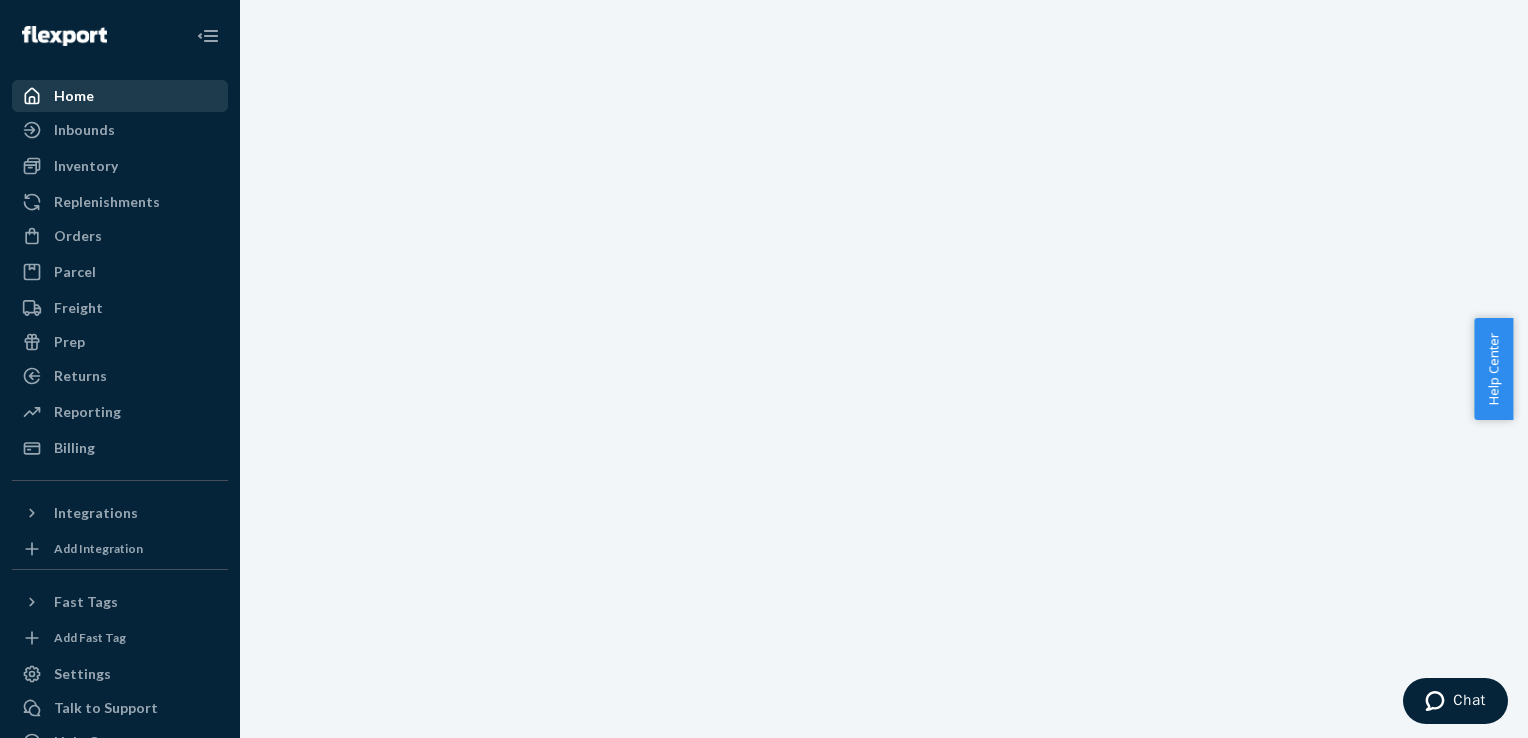 click on "Home" at bounding box center [74, 96] 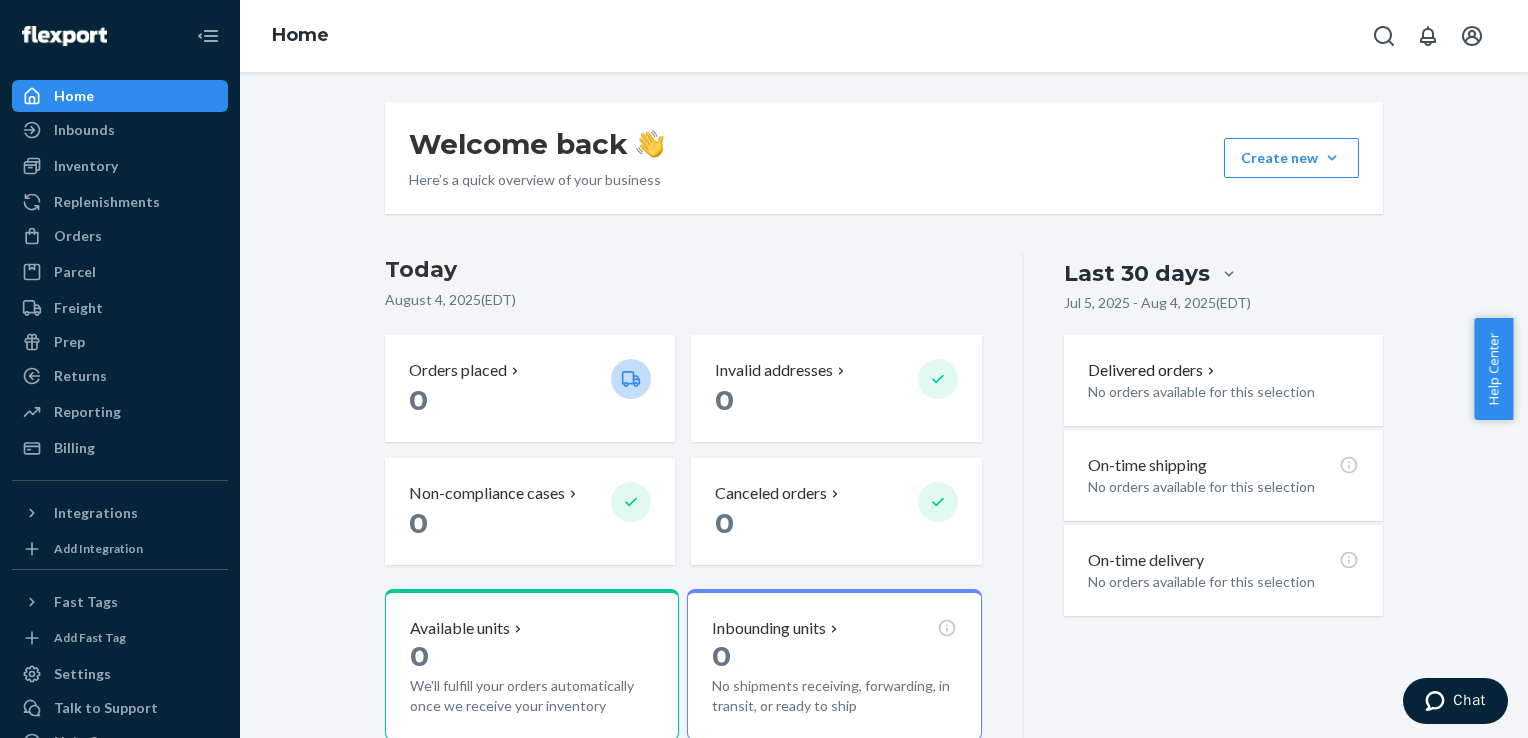click on "Today [DATE]  ( EDT )" at bounding box center (683, 286) 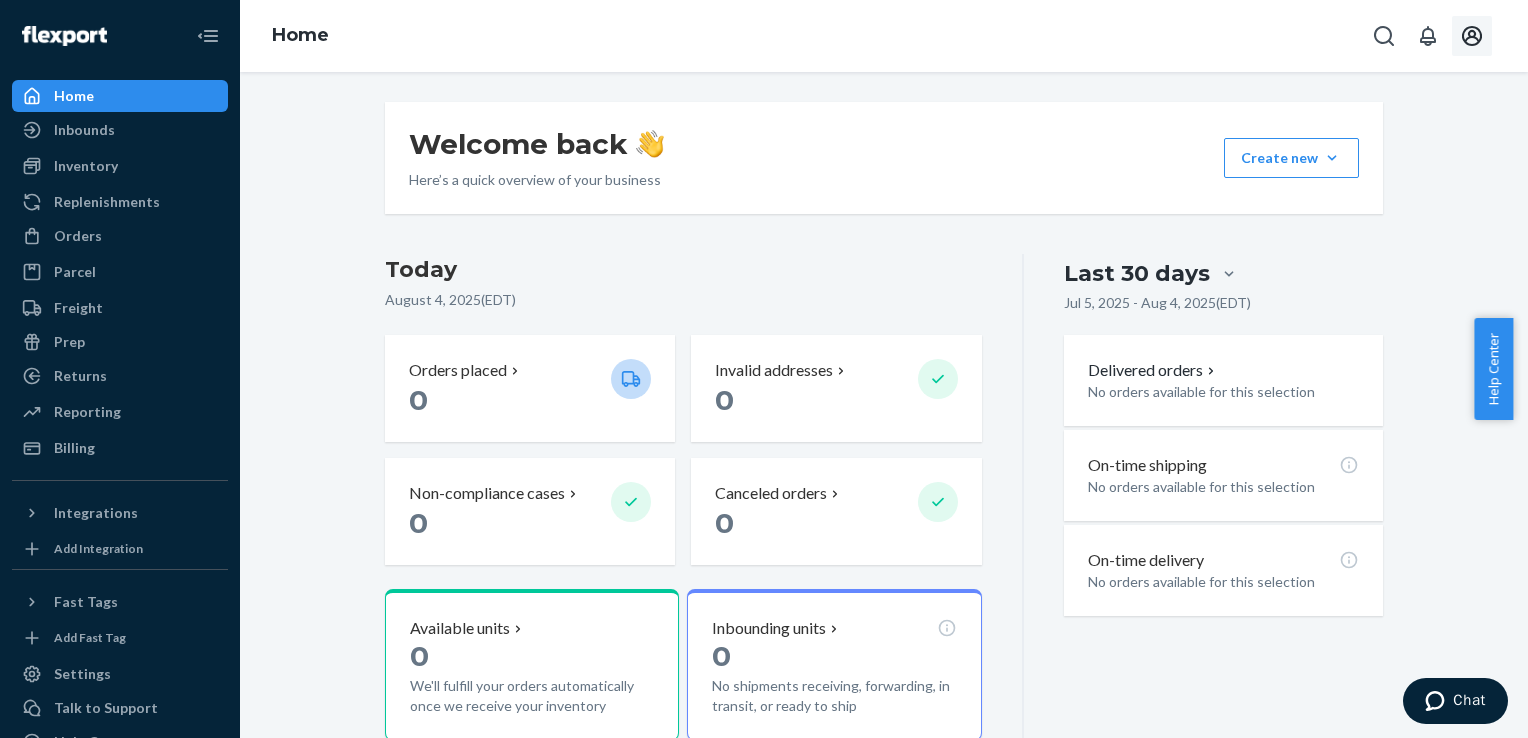 click 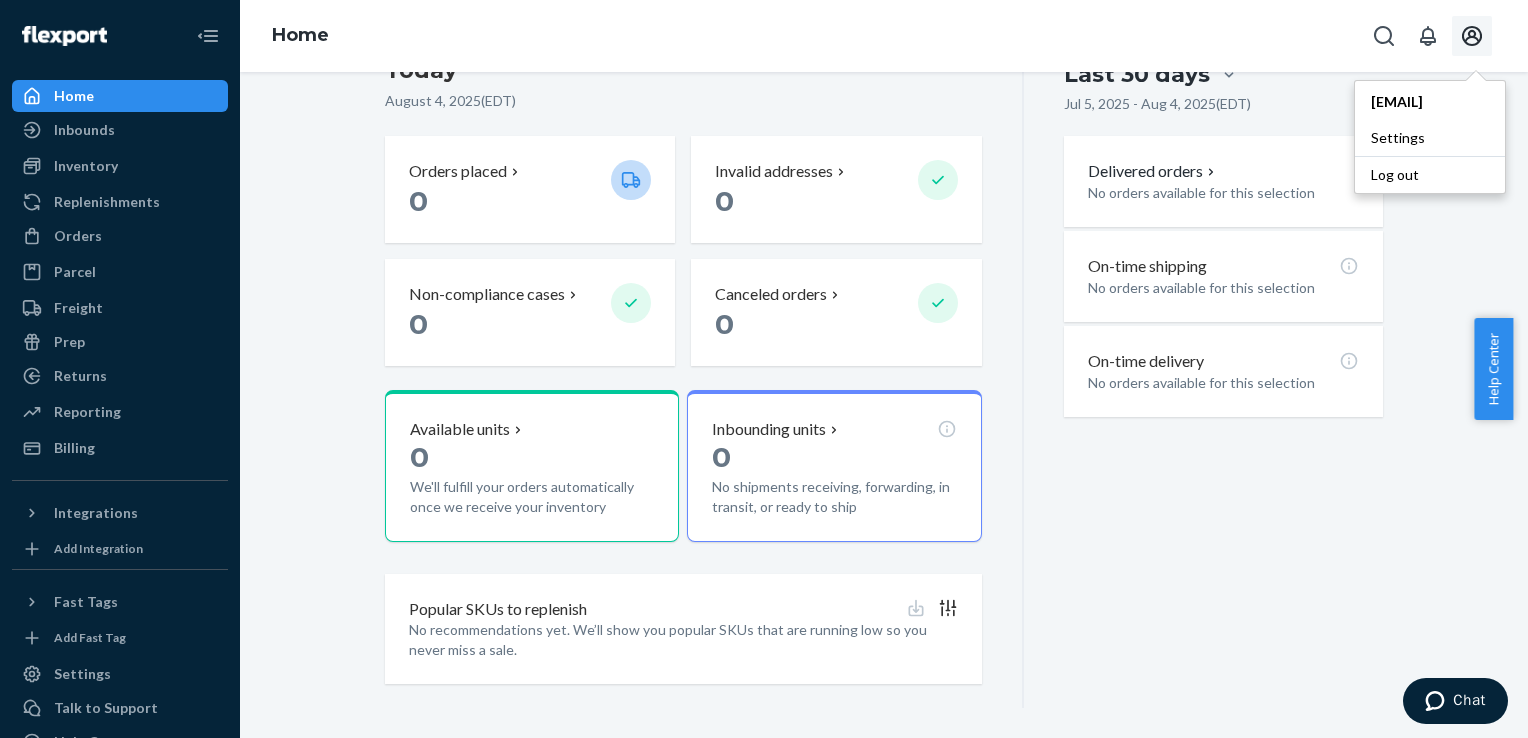 scroll, scrollTop: 208, scrollLeft: 0, axis: vertical 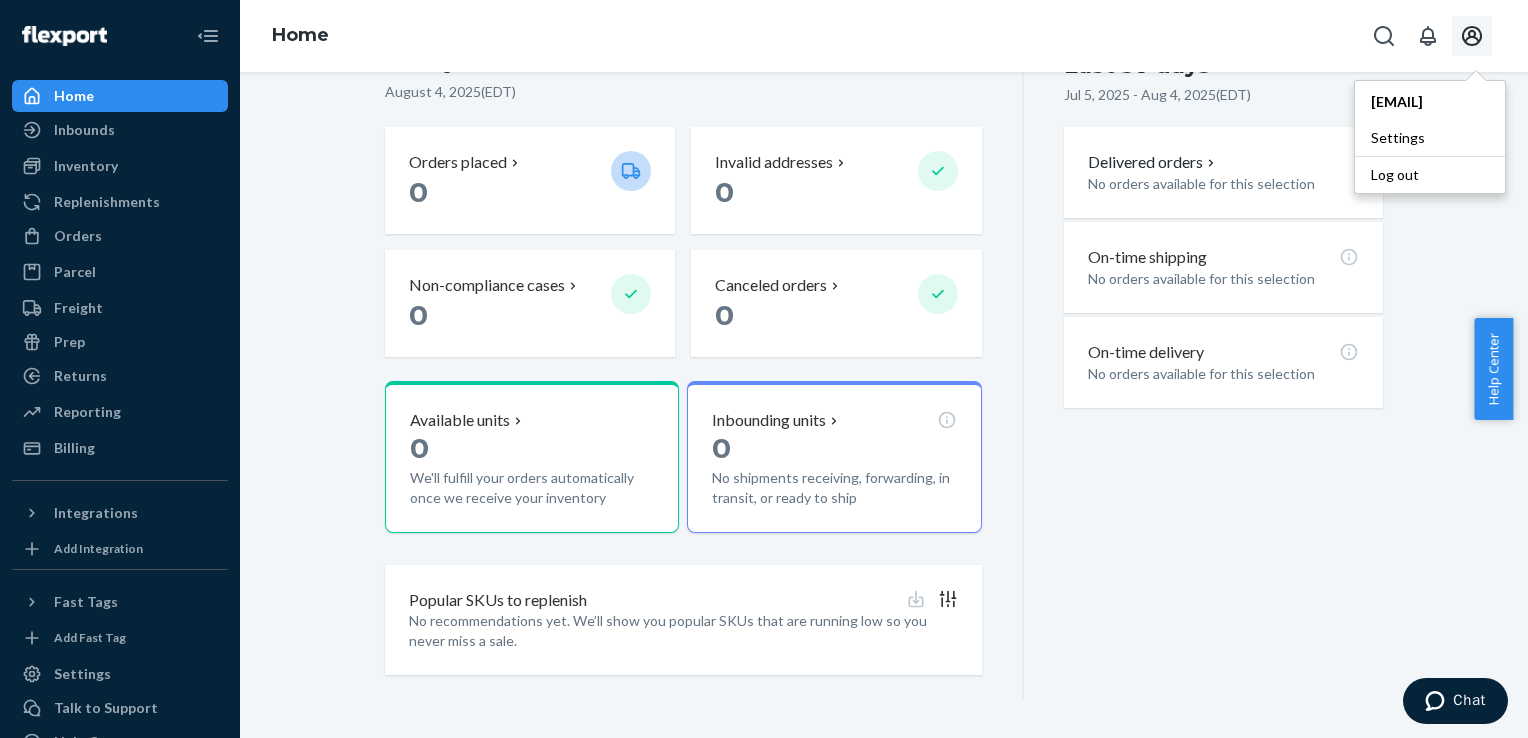 click on "Welcome back  Here’s a quick overview of your business Create new Create new inbound Create new order Create new product Today [DATE]  ( EDT ) Orders placed   0   Invalid addresses   0   Non-compliance cases   0   Canceled orders   0   Available units 0 We'll fulfill your orders automatically once we receive your inventory Inbounding units 0 No shipments receiving, forwarding, in transit, or ready to ship Popular SKUs to replenish No recommendations yet. We’ll show you popular SKUs that are running low so you never miss a sale. Last 30 days Jul 5, 2025 - Aug 4, 2025  ( EDT ) Delivered orders No orders available for this selection On-time shipping No orders available for this selection On-time delivery No orders available for this selection" at bounding box center (884, 296) 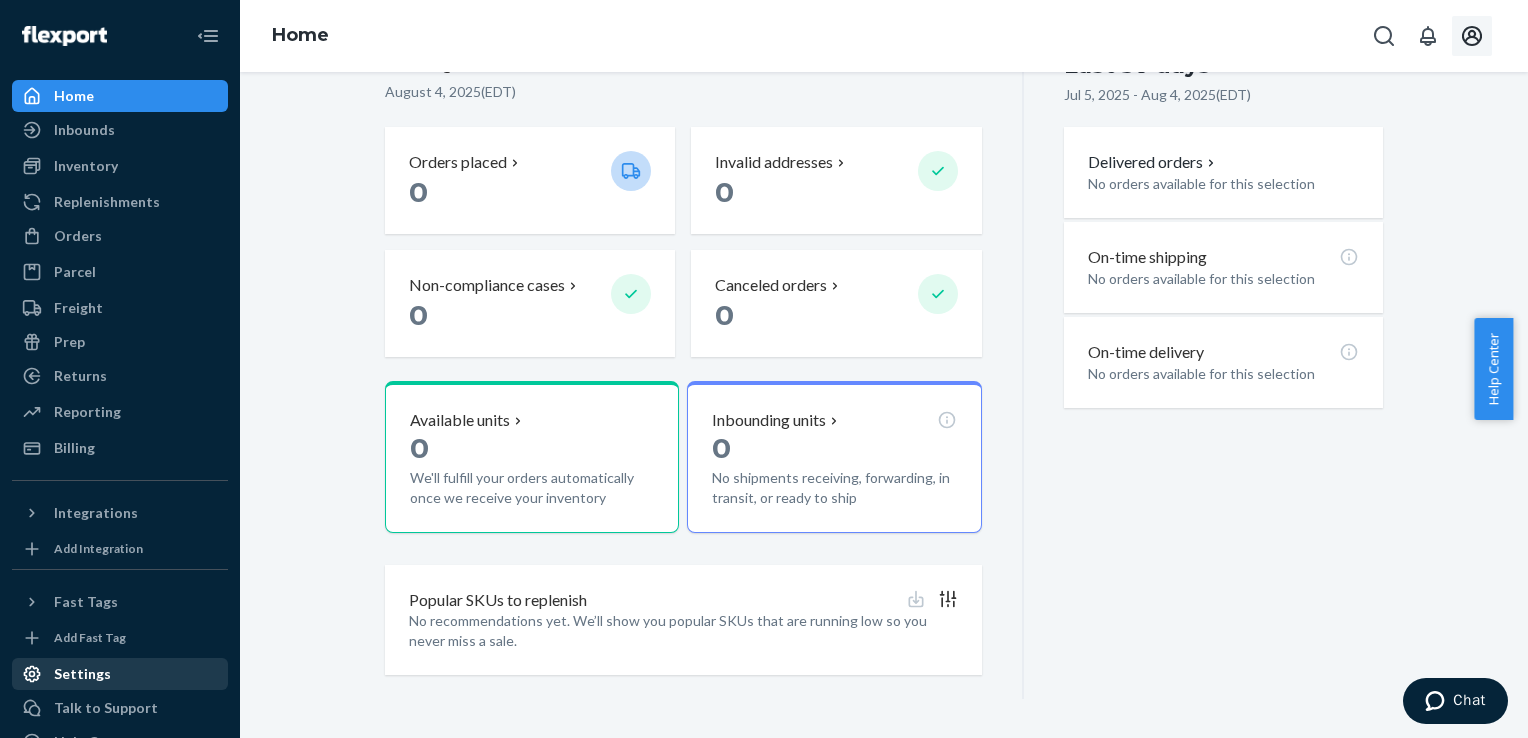 scroll, scrollTop: 76, scrollLeft: 0, axis: vertical 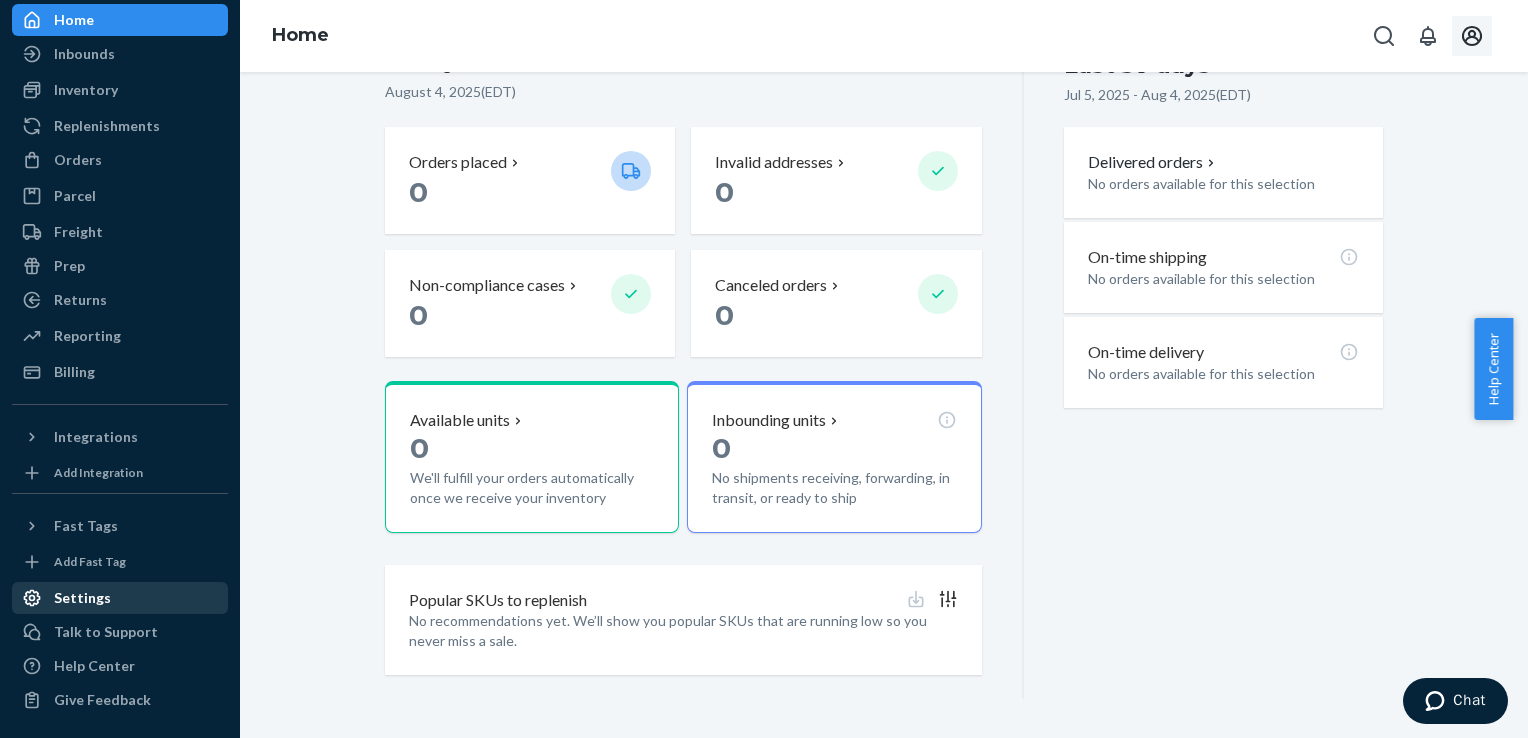 click on "Settings" at bounding box center (120, 598) 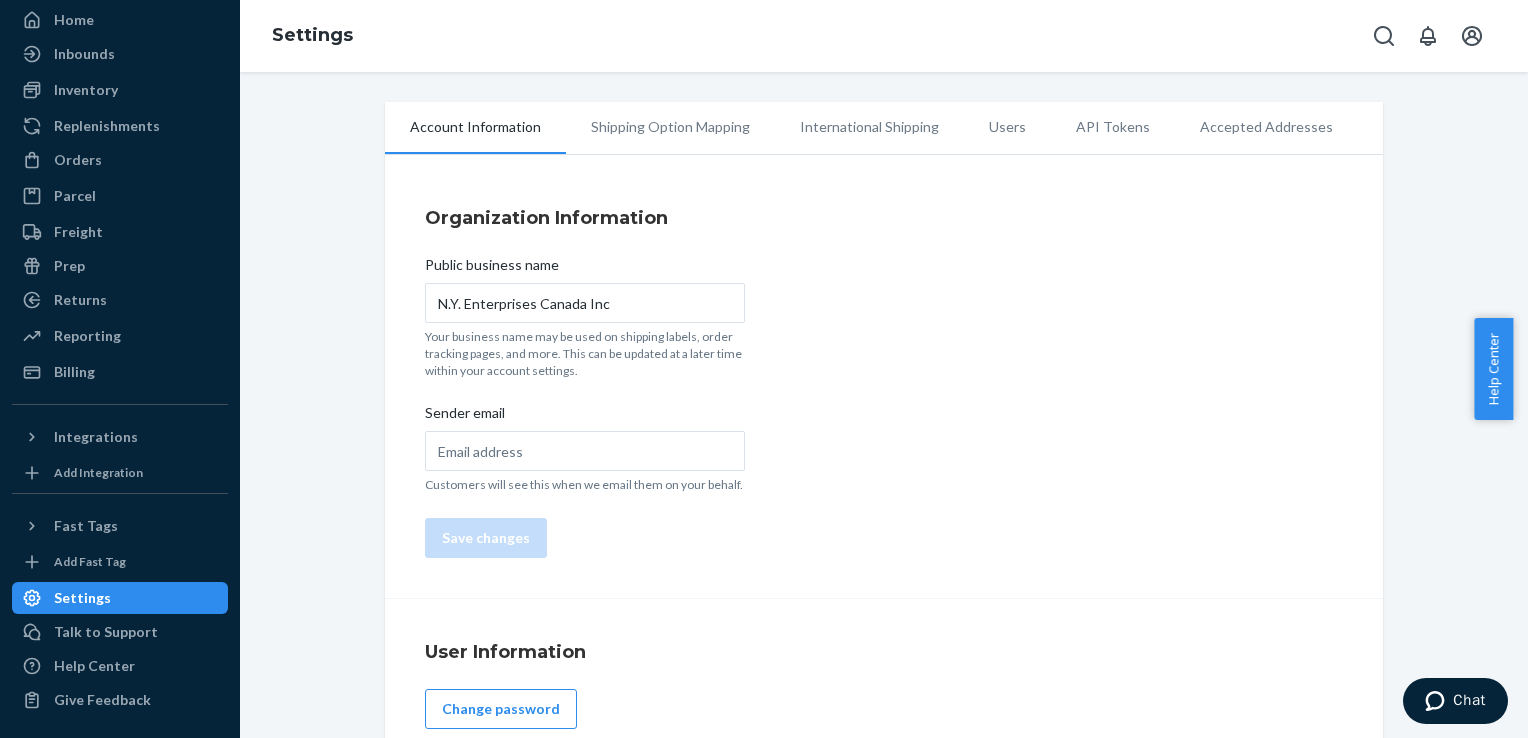 drag, startPoint x: 791, startPoint y: 430, endPoint x: 776, endPoint y: 419, distance: 18.601076 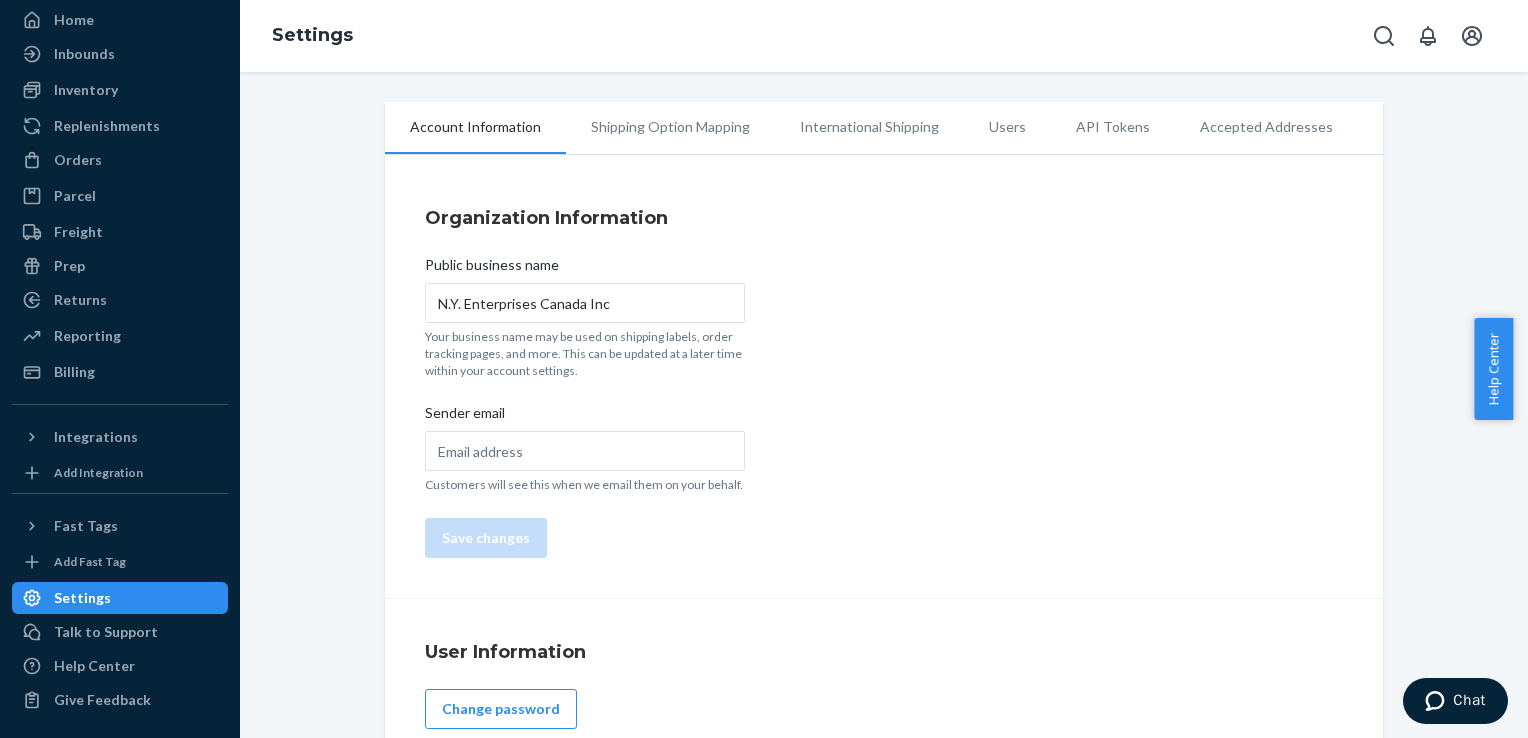 click on "Organization Information Public business name N.Y. Enterprises Canada Inc Your business name may be used on shipping labels, order tracking pages, and more. This can be updated at a later time within your account settings. Sender email Customers will see this when we email them on your behalf. Save changes" at bounding box center [884, 382] 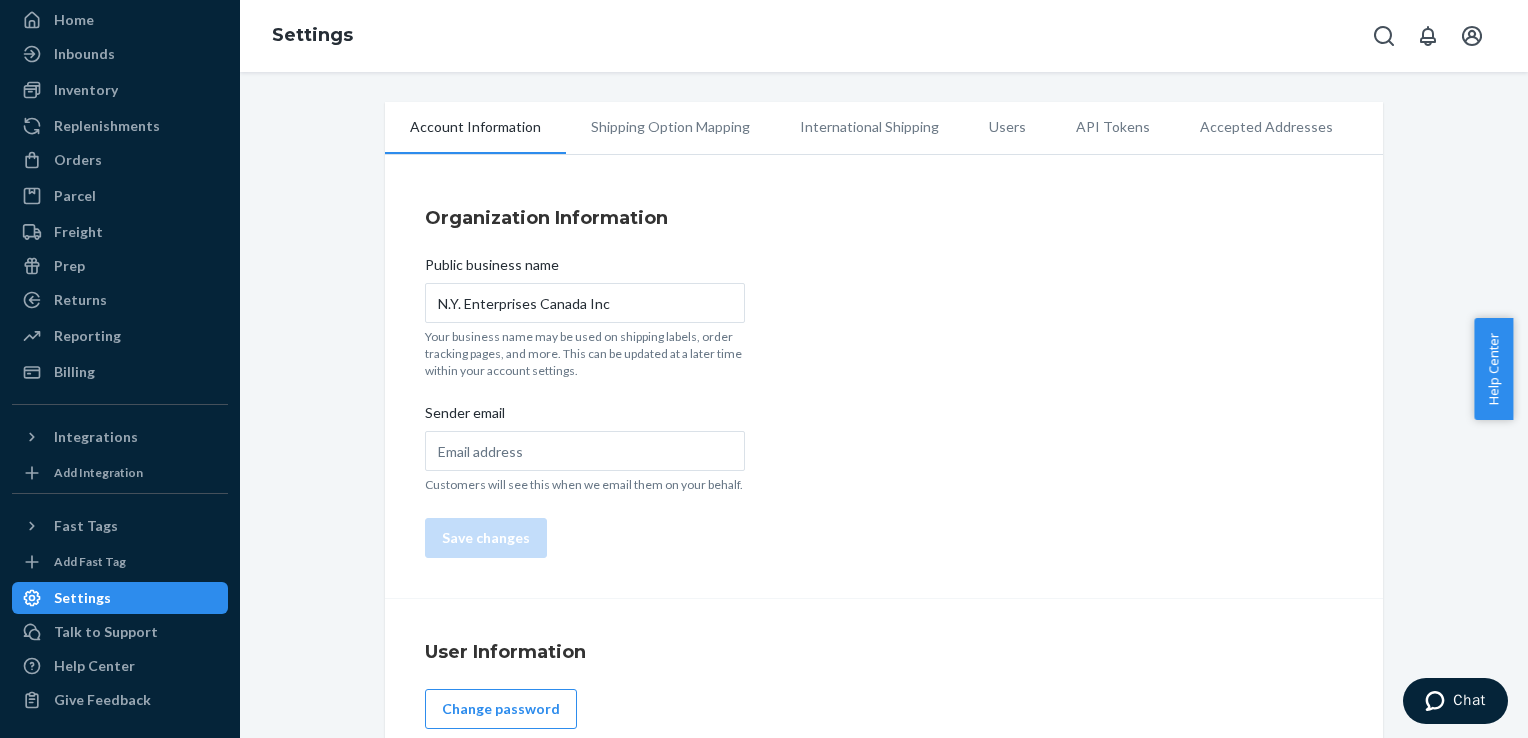 drag, startPoint x: 767, startPoint y: 418, endPoint x: 747, endPoint y: 412, distance: 20.880613 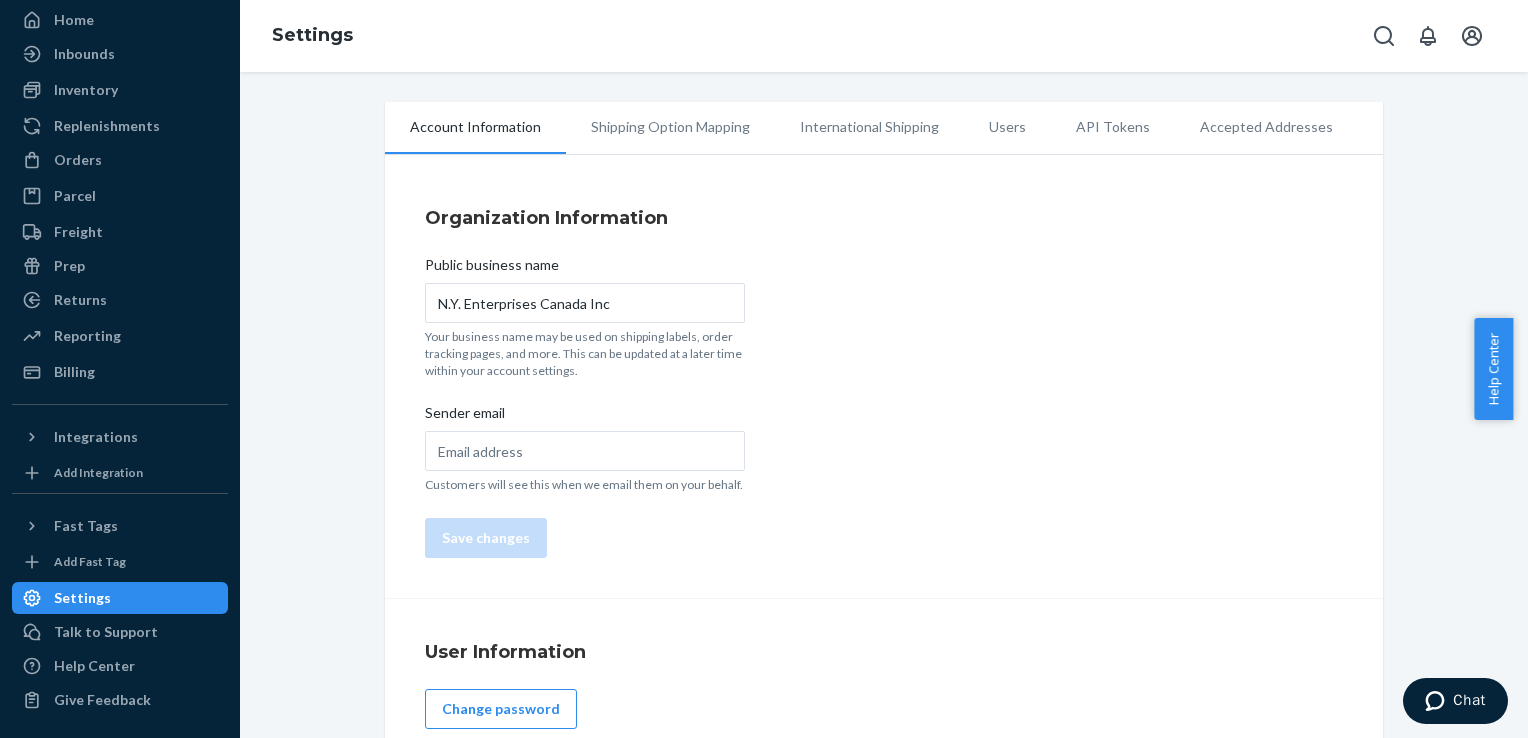 click on "Organization Information Public business name N.Y. Enterprises Canada Inc Your business name may be used on shipping labels, order tracking pages, and more. This can be updated at a later time within your account settings. Sender email Customers will see this when we email them on your behalf. Save changes" at bounding box center (884, 382) 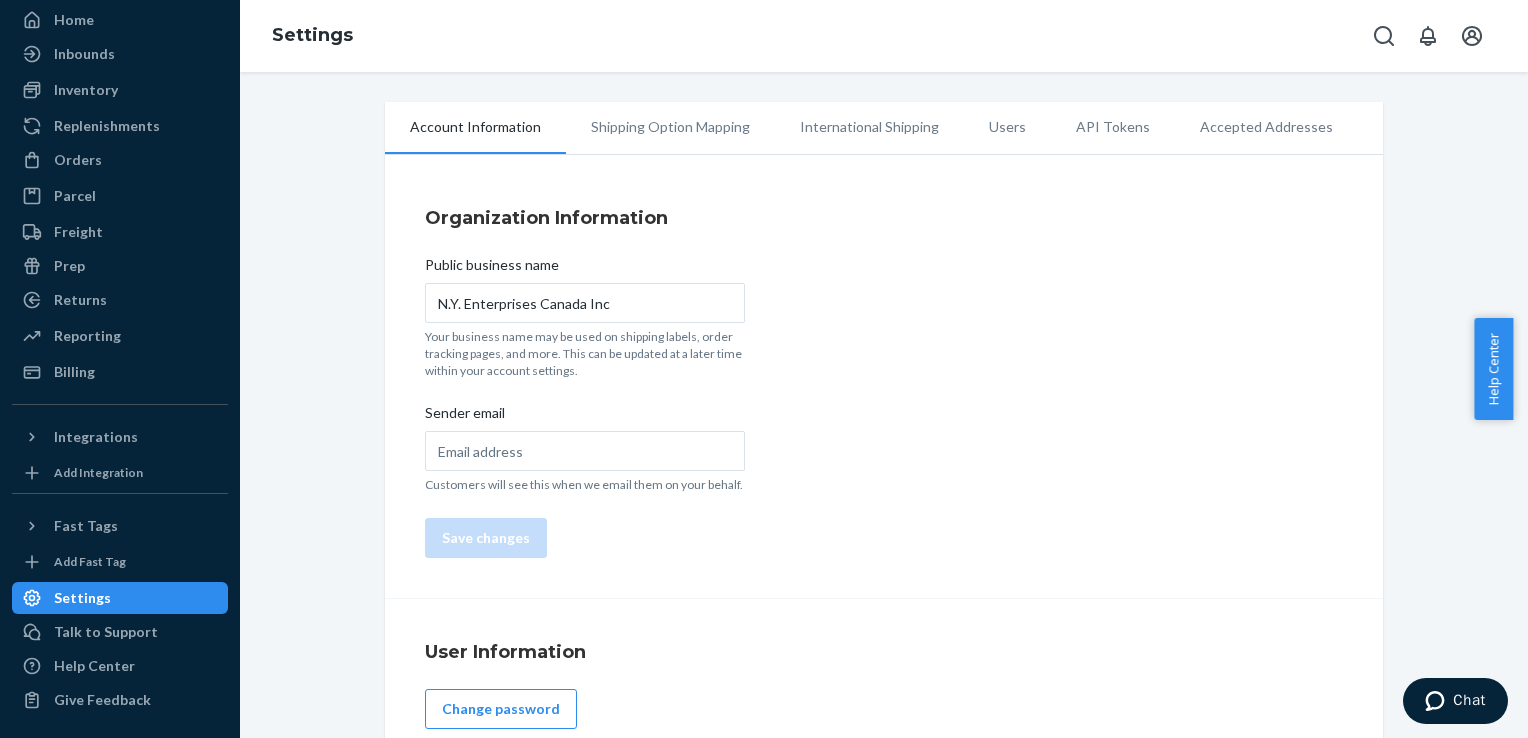 click on "Organization Information Public business name N.Y. Enterprises Canada Inc Your business name may be used on shipping labels, order tracking pages, and more. This can be updated at a later time within your account settings. Sender email Customers will see this when we email them on your behalf. Save changes" at bounding box center [884, 382] 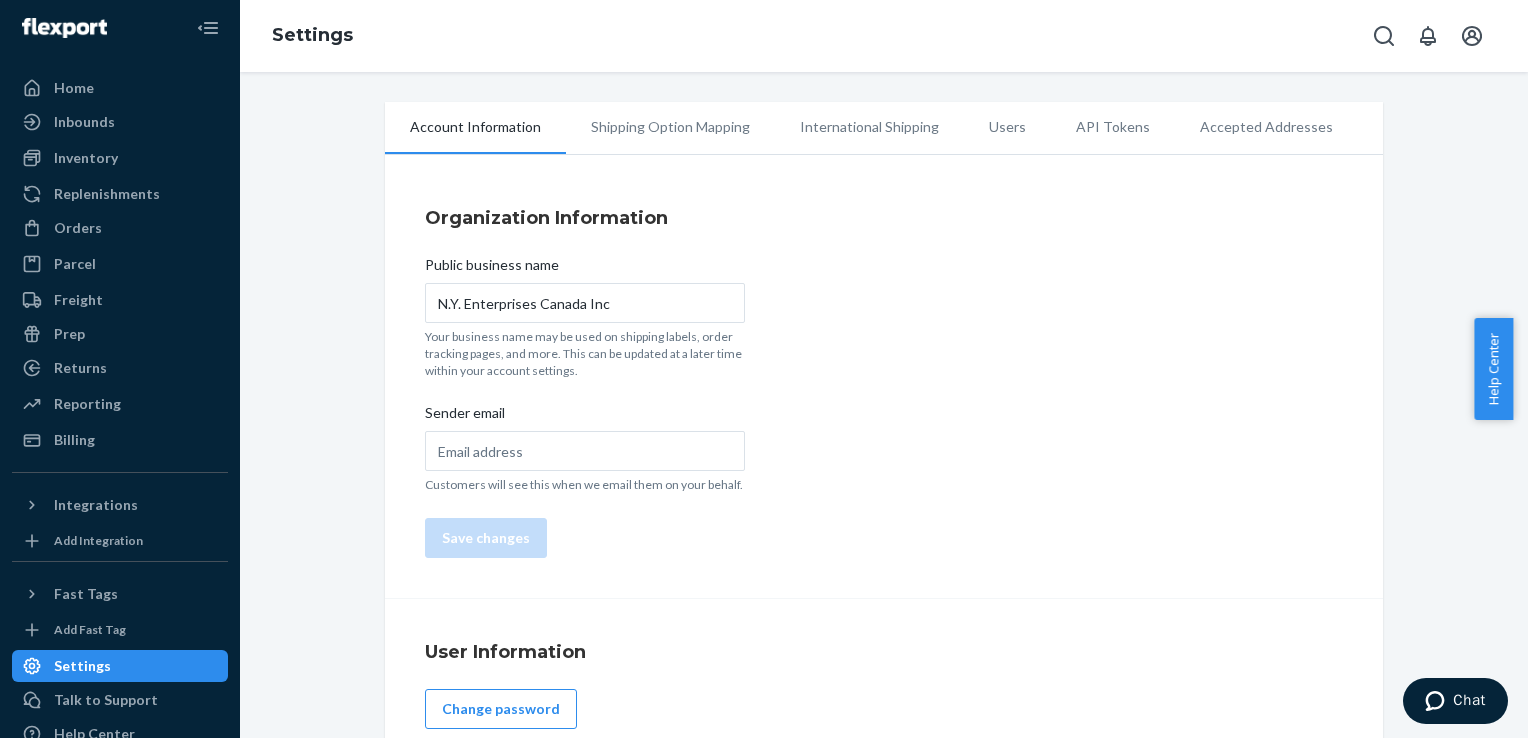 scroll, scrollTop: 0, scrollLeft: 0, axis: both 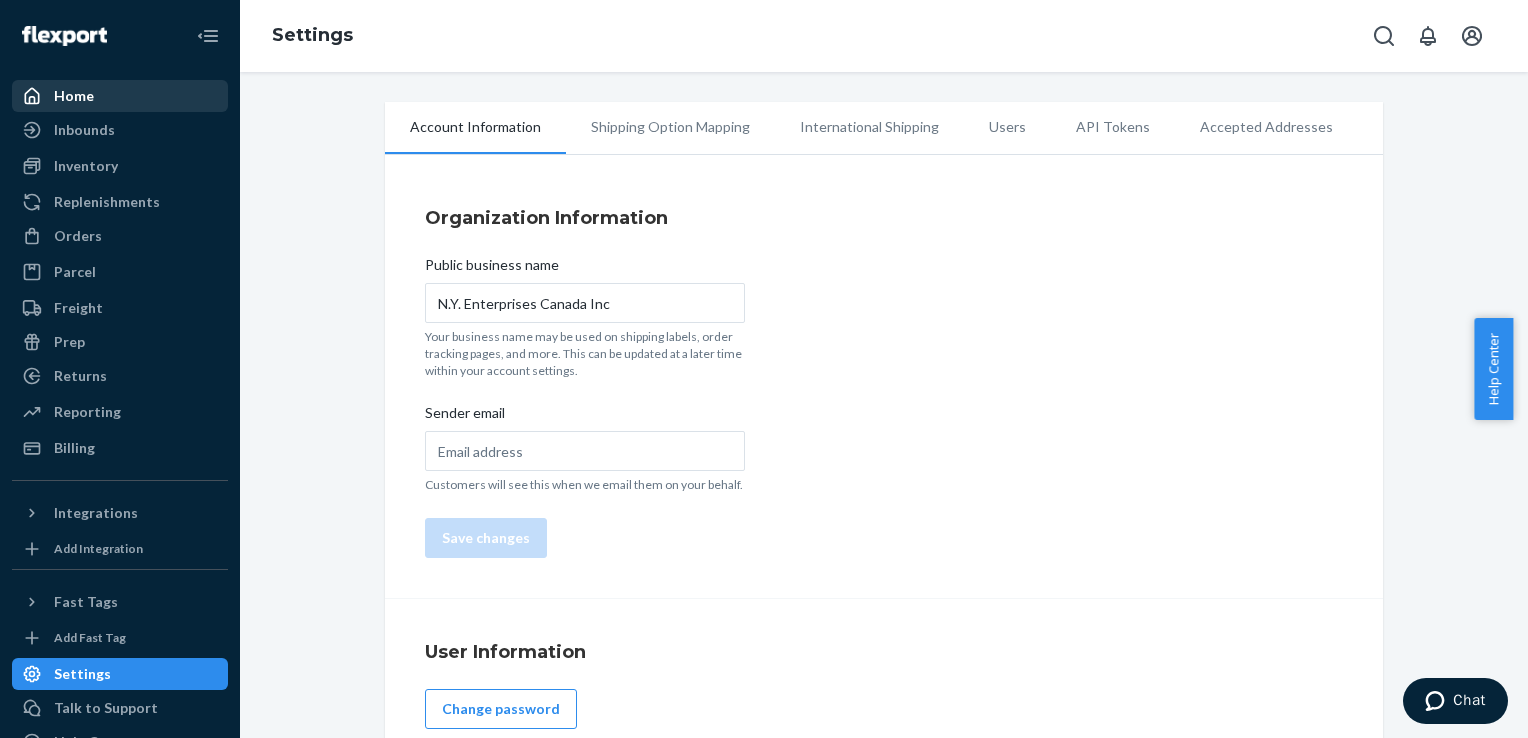 click on "Home" at bounding box center [120, 96] 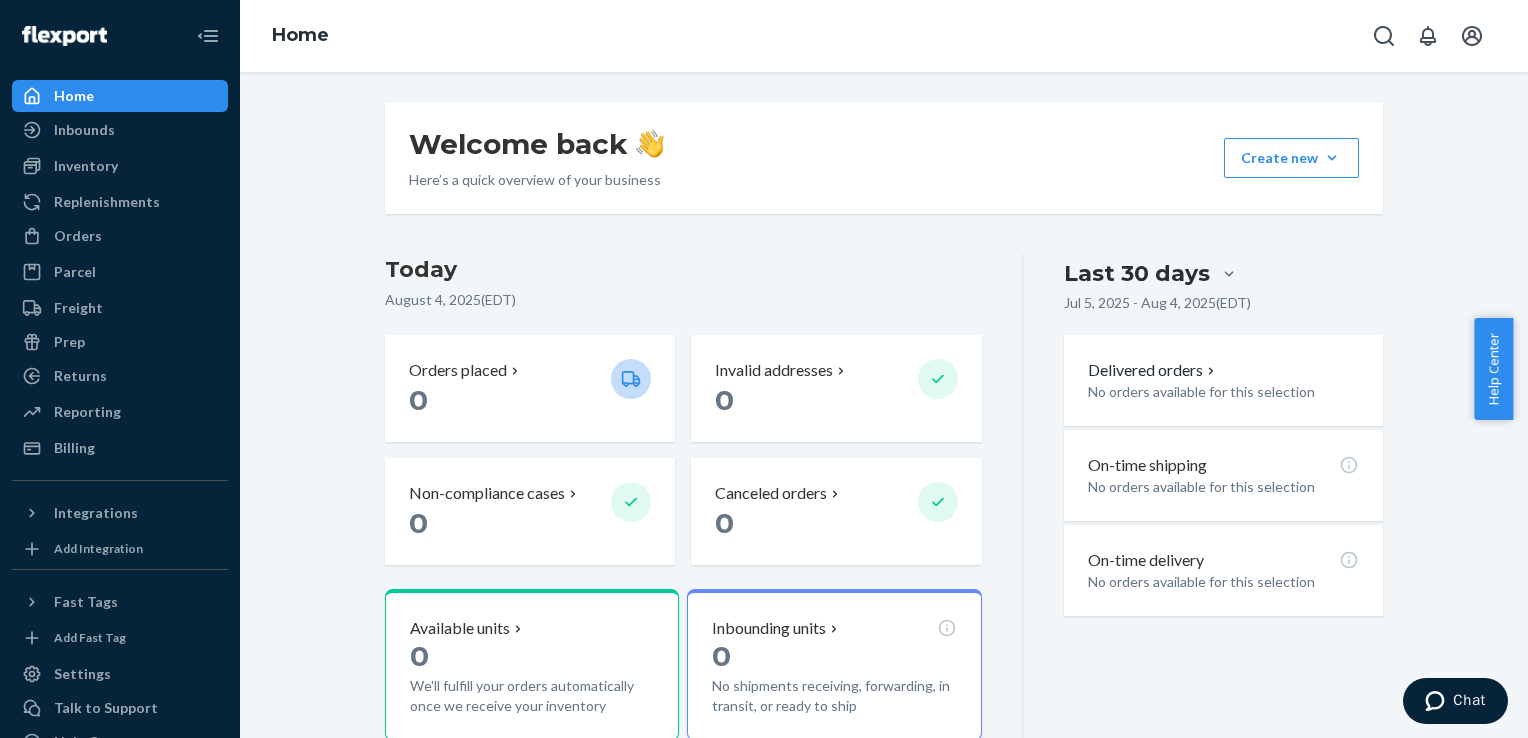 click on "[DATE]  ( EDT )" at bounding box center [683, 300] 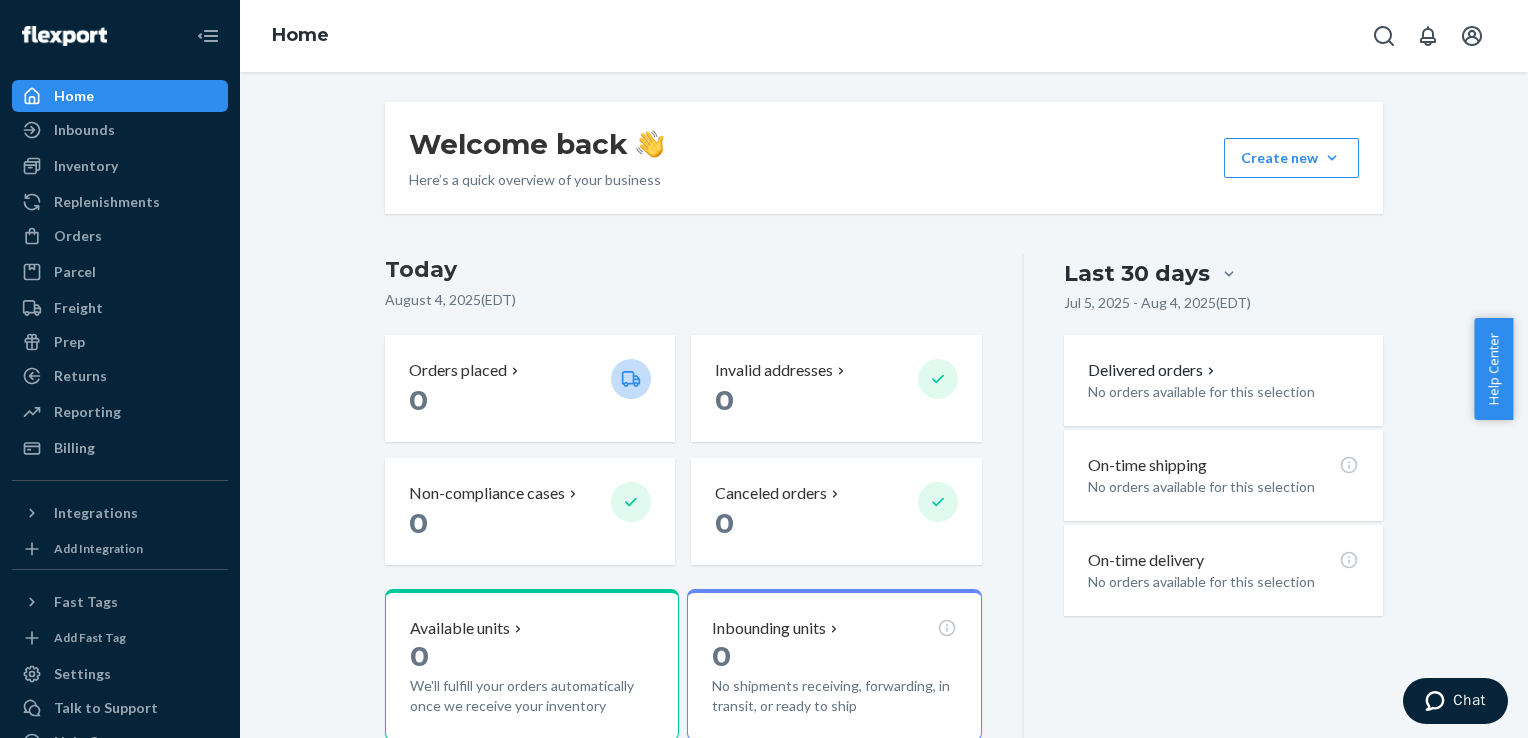 click on "[DATE]  ( EDT )" at bounding box center [683, 300] 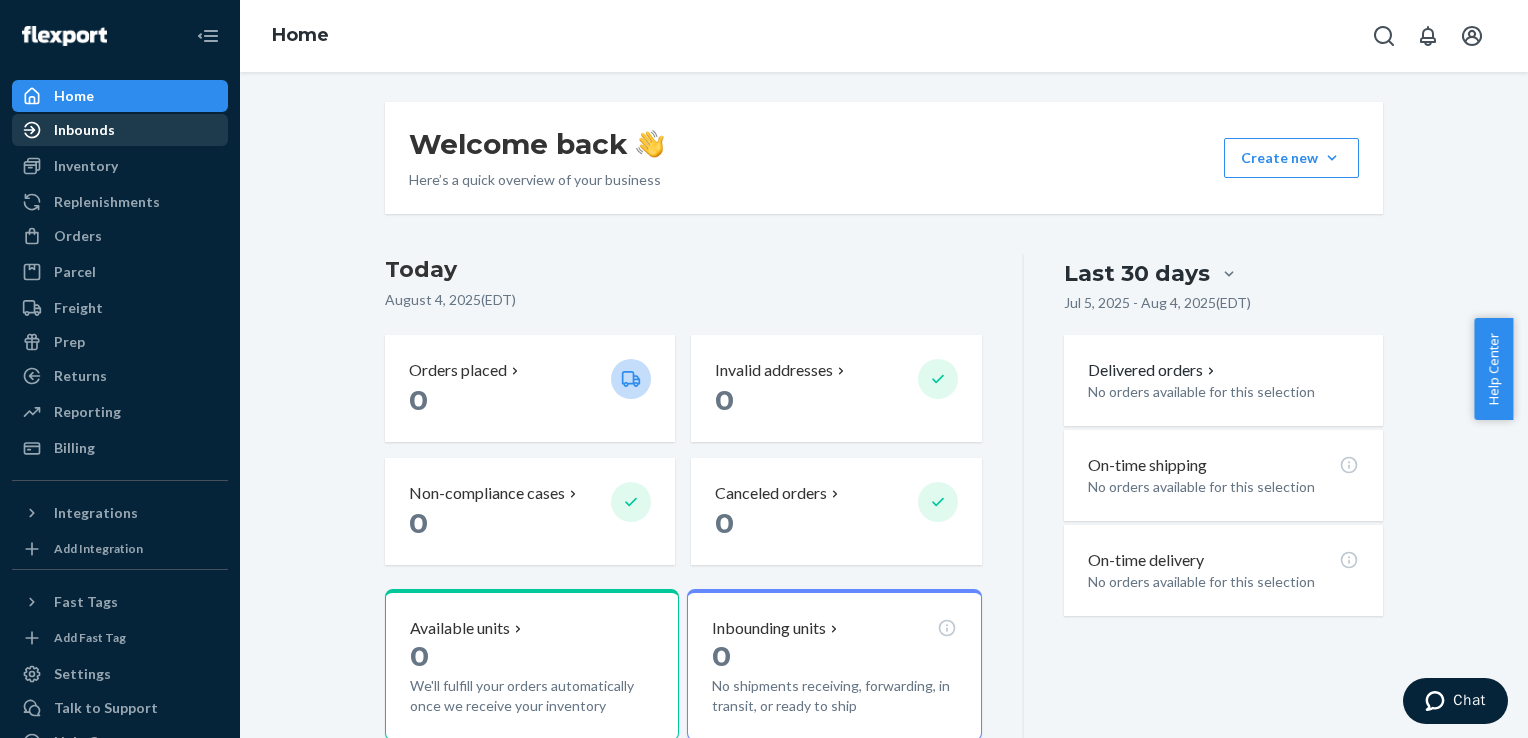 click on "Inbounds" at bounding box center (84, 130) 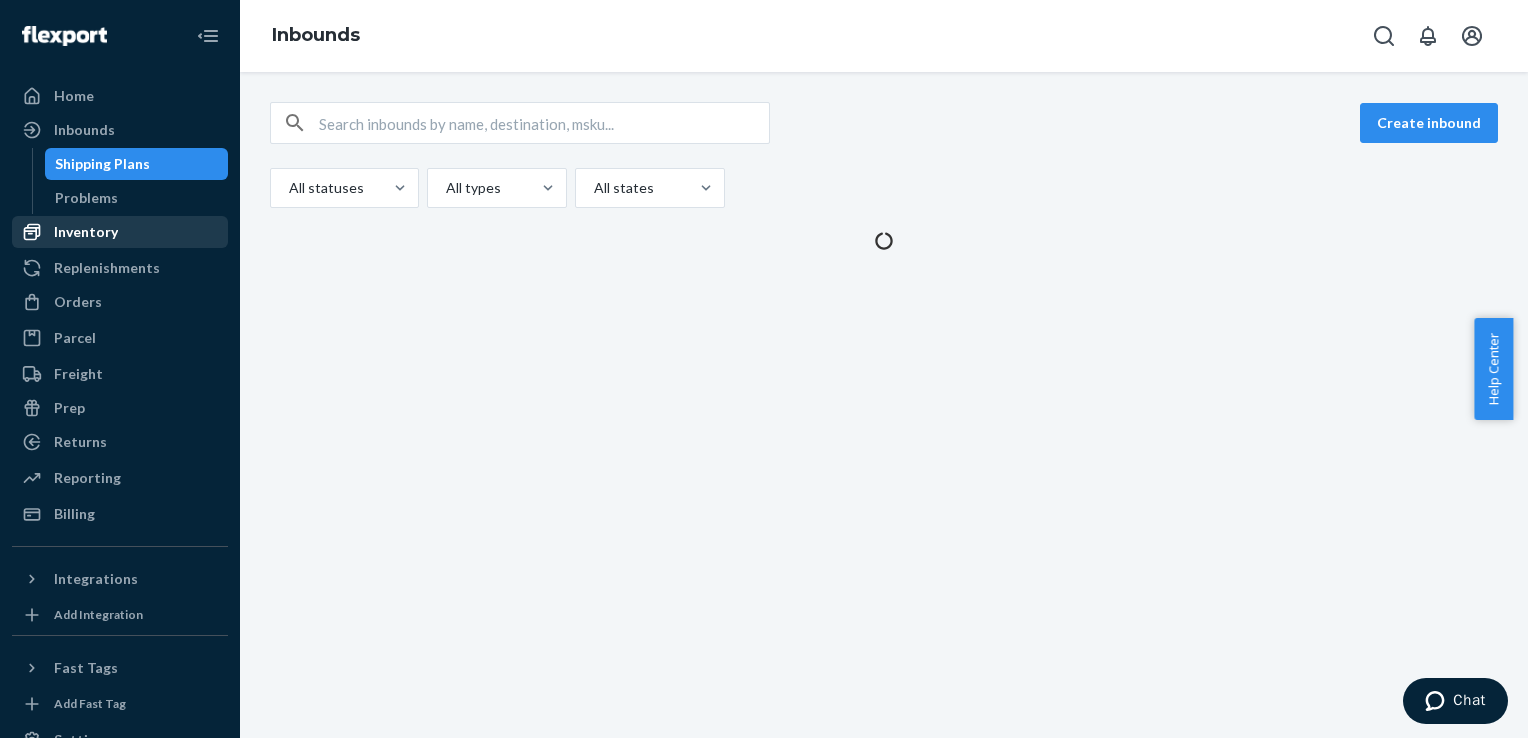 click on "Inventory" at bounding box center (120, 232) 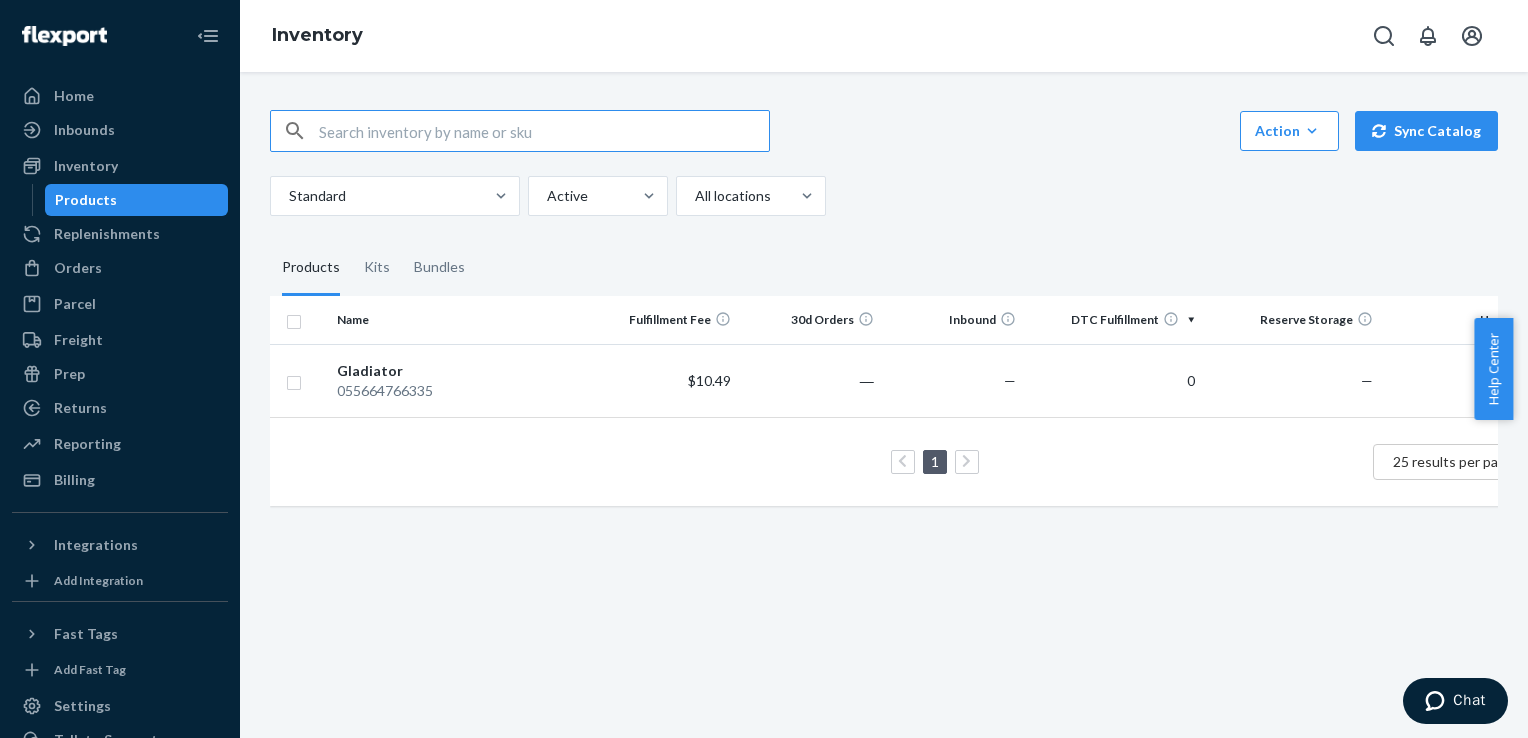 scroll, scrollTop: 0, scrollLeft: 76, axis: horizontal 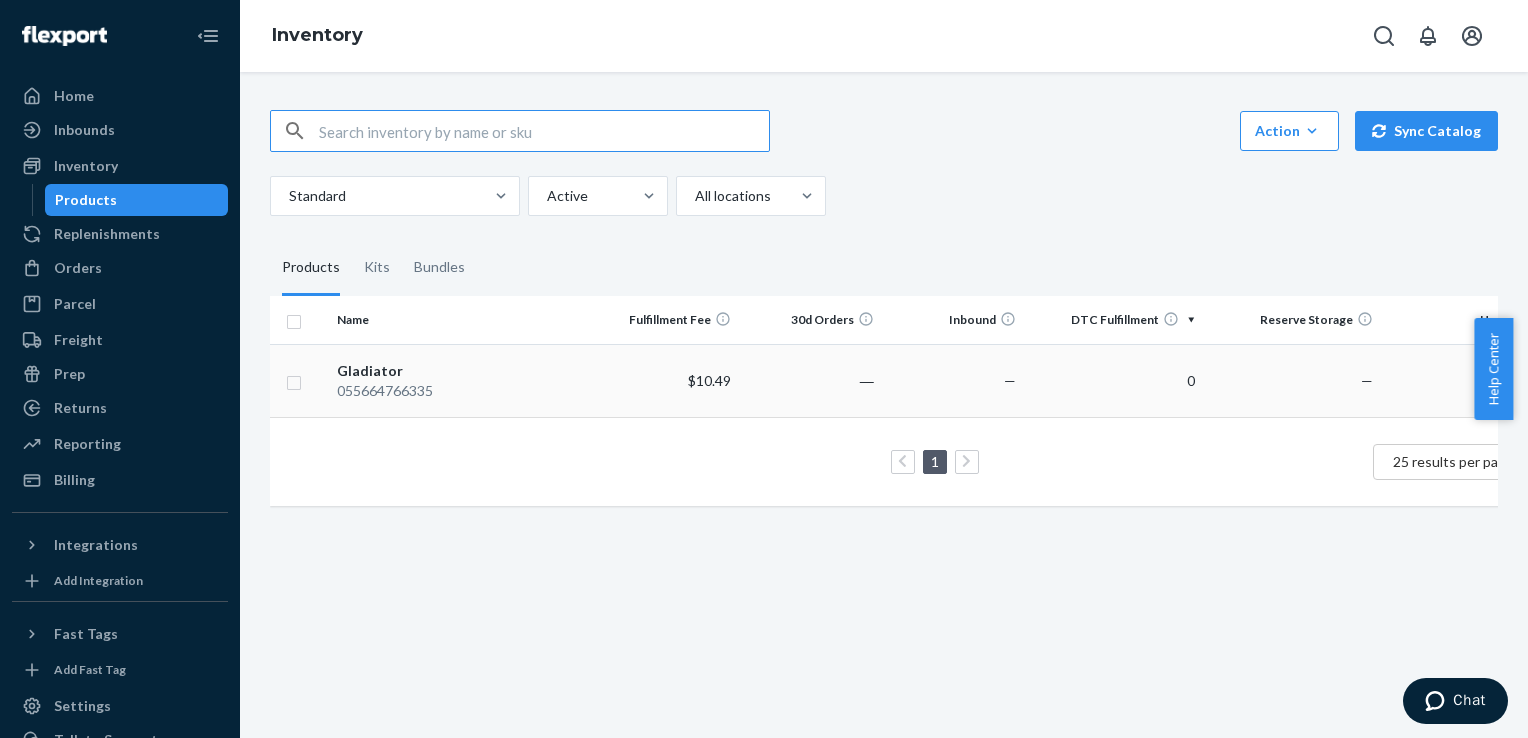 click at bounding box center (294, 380) 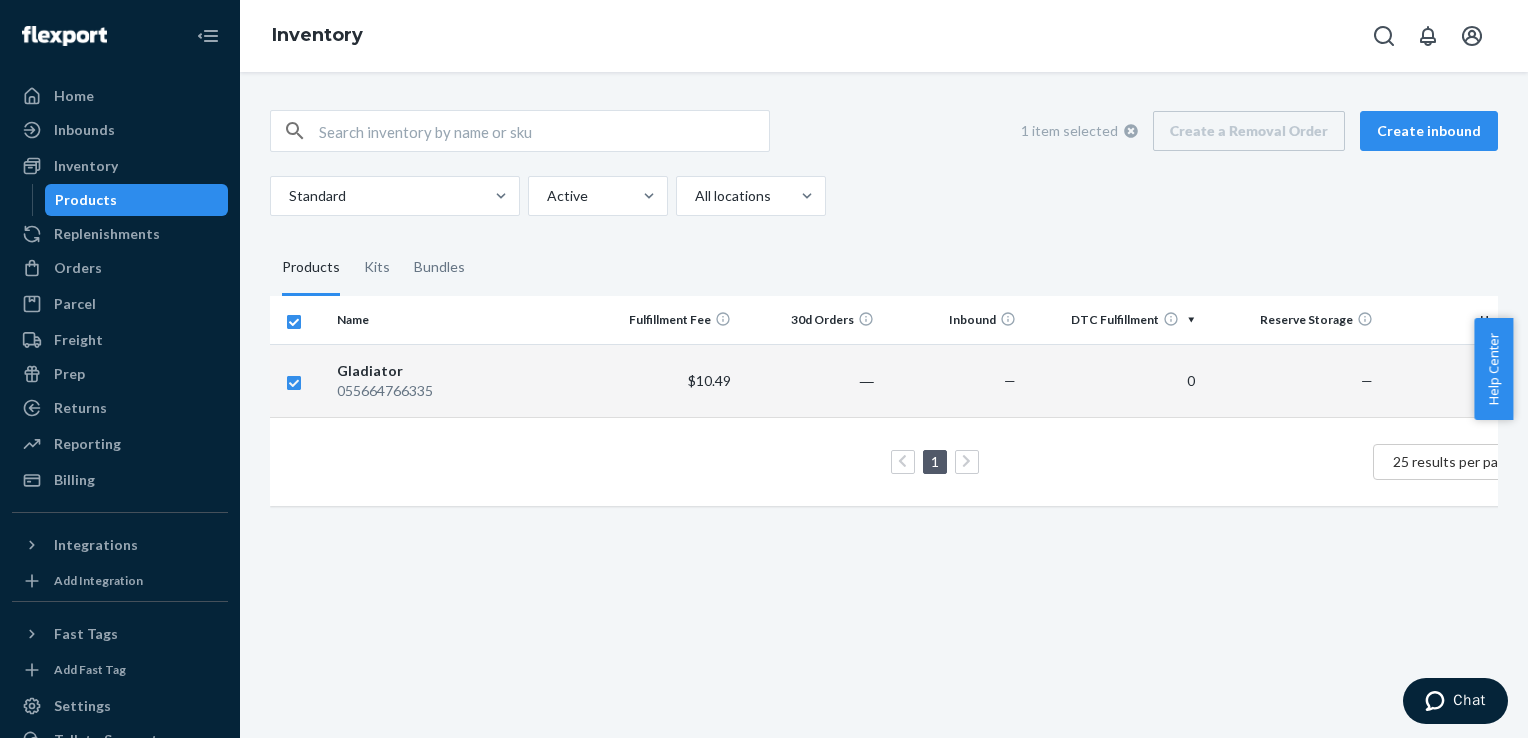 click on "1   item   selected Create a Removal Order Create inbound" at bounding box center (1252, 131) 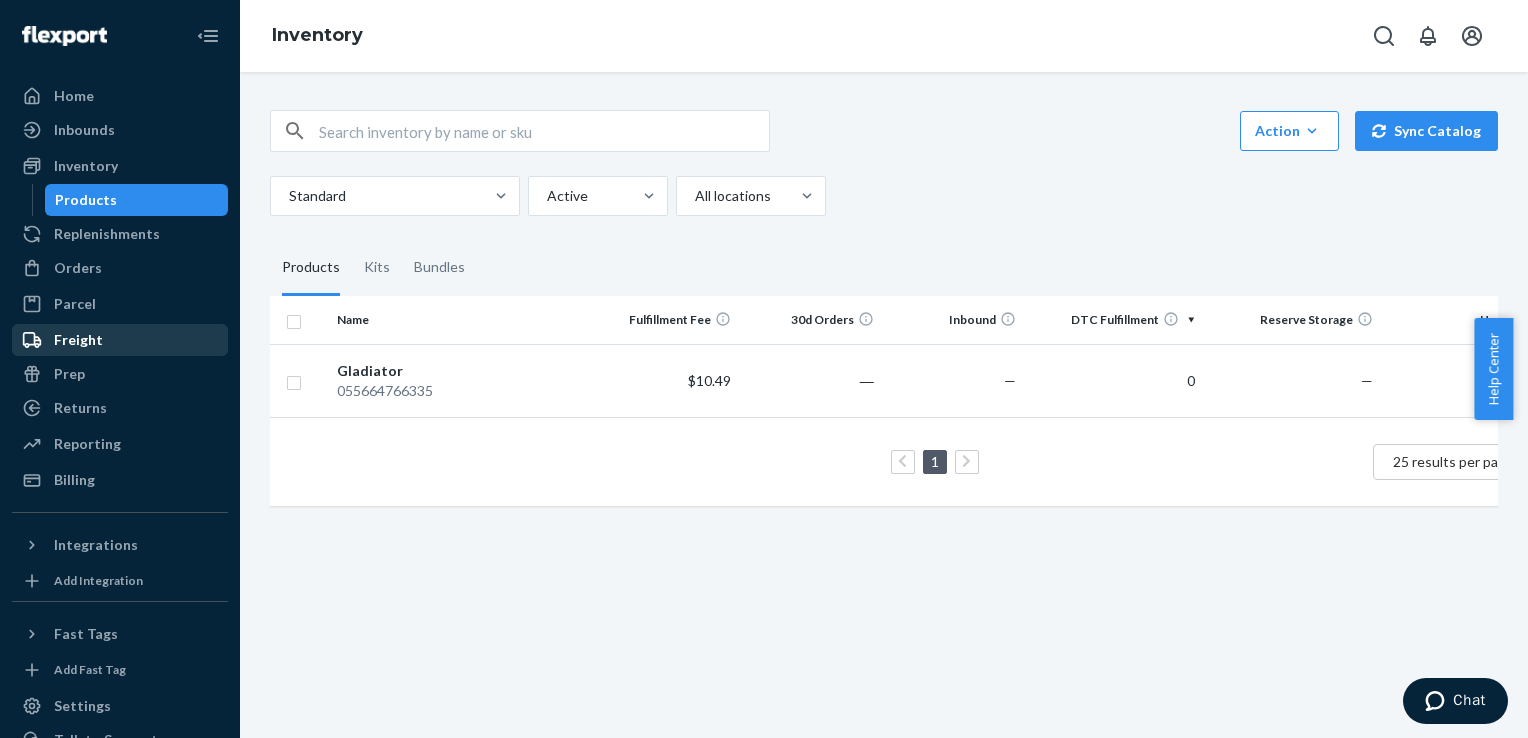 click on "Freight" at bounding box center [120, 340] 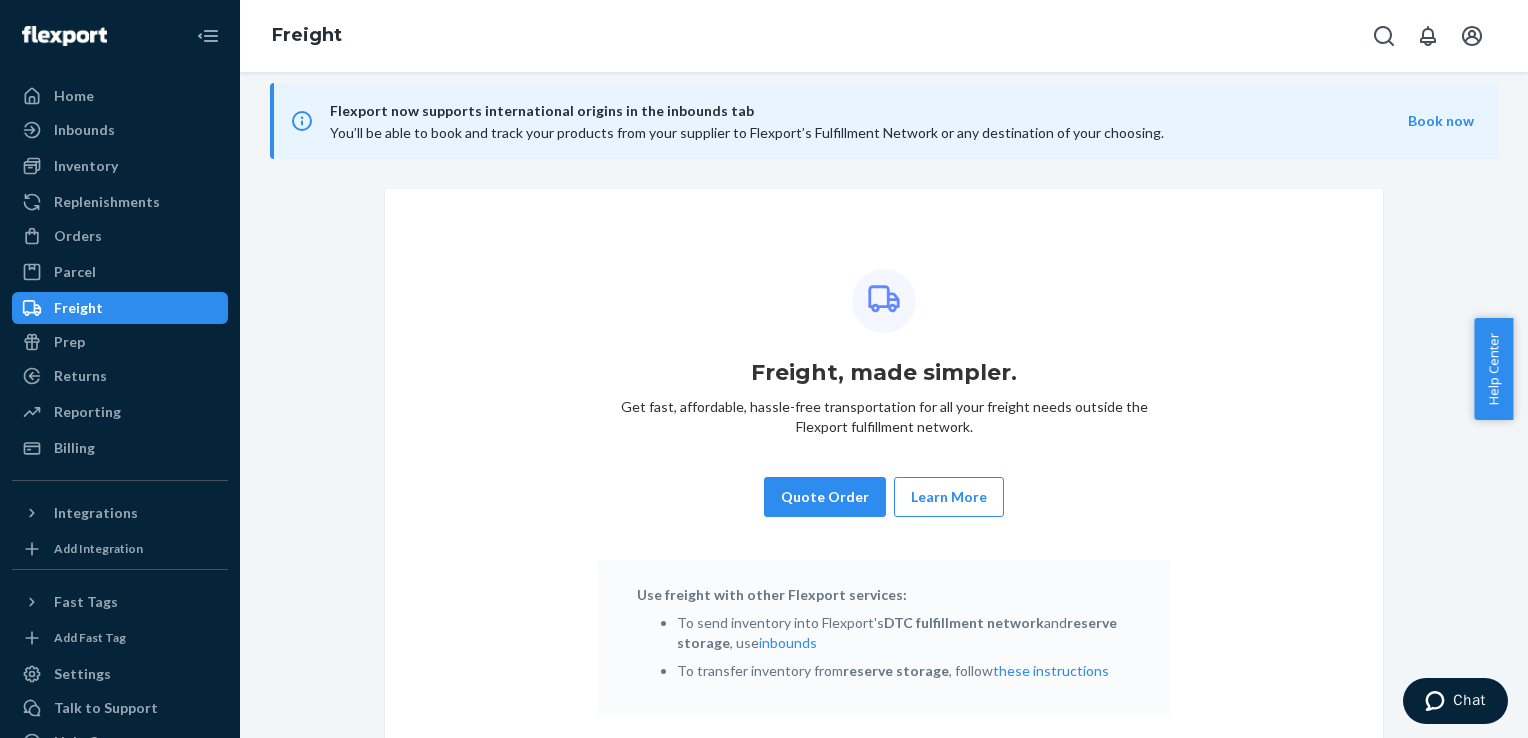 scroll, scrollTop: 0, scrollLeft: 0, axis: both 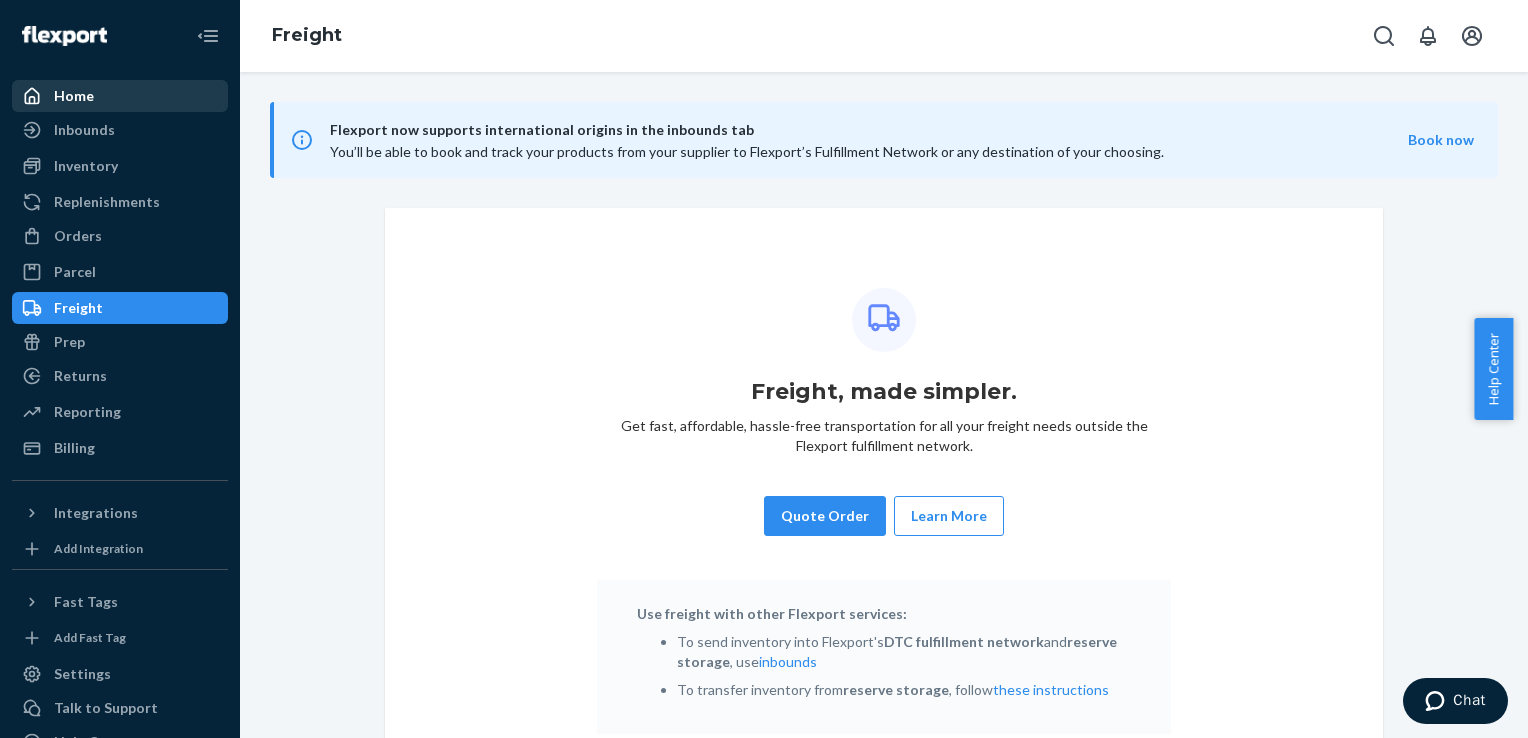 click on "Home" at bounding box center [120, 96] 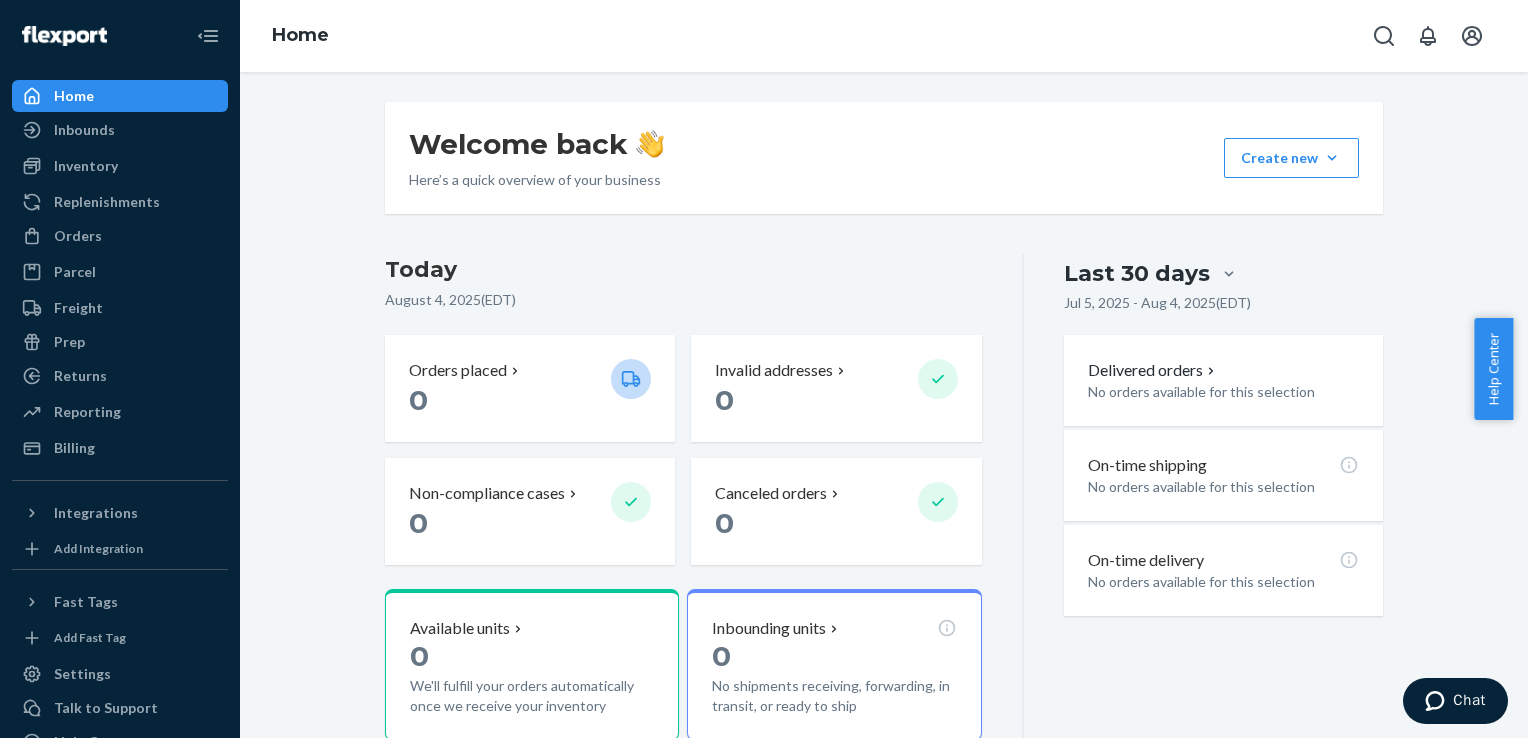 click on "[DATE]  ( EDT )" at bounding box center (683, 300) 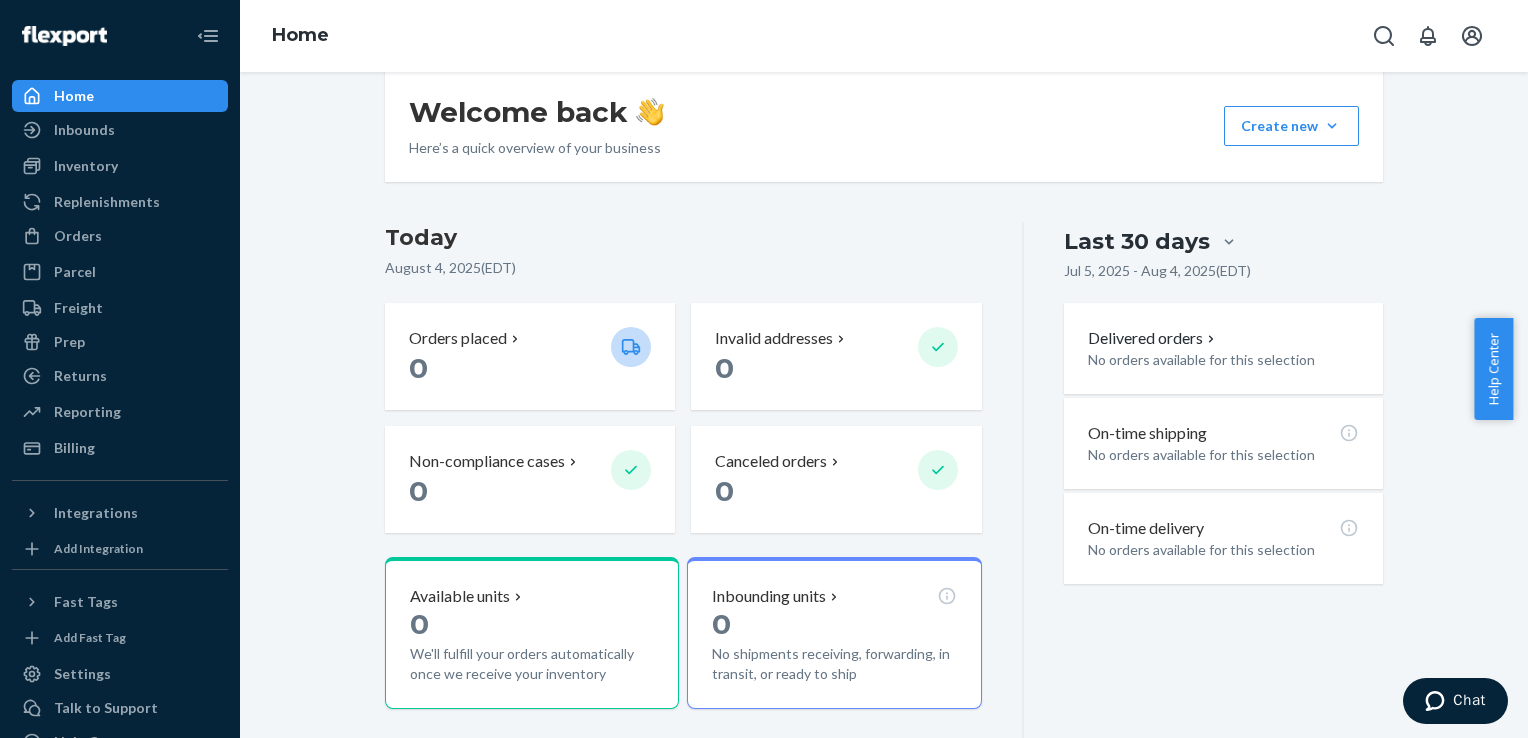 scroll, scrollTop: 0, scrollLeft: 0, axis: both 